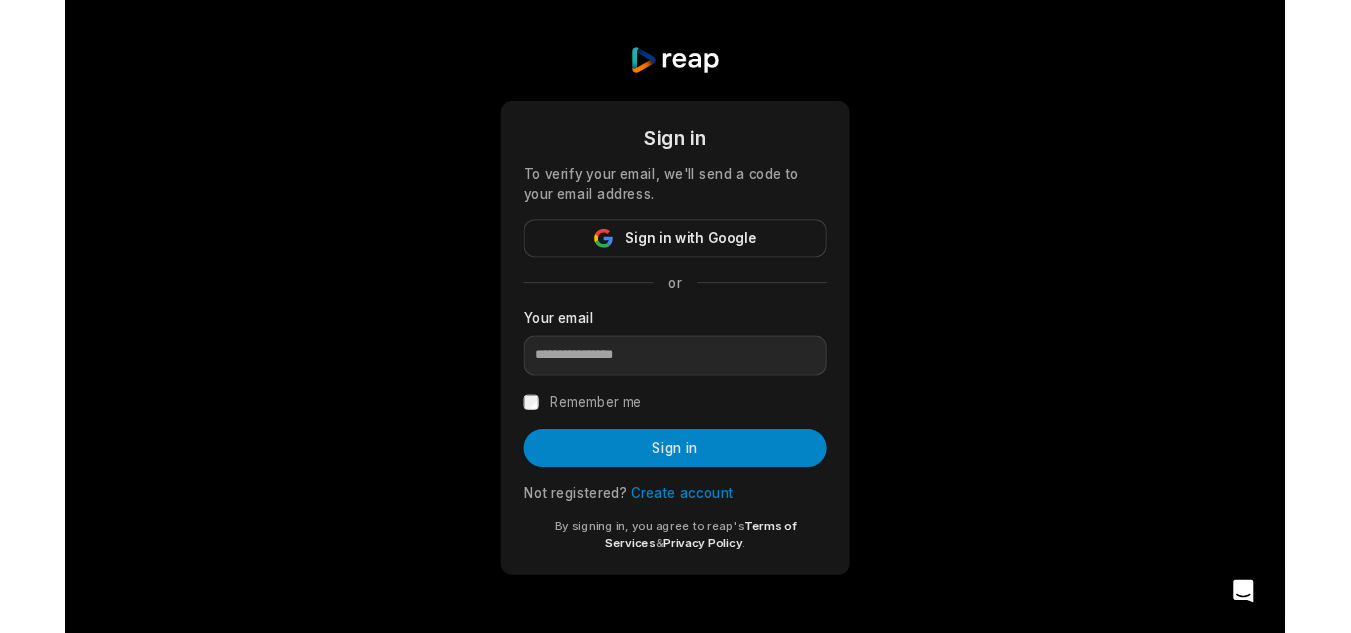 scroll, scrollTop: 0, scrollLeft: 0, axis: both 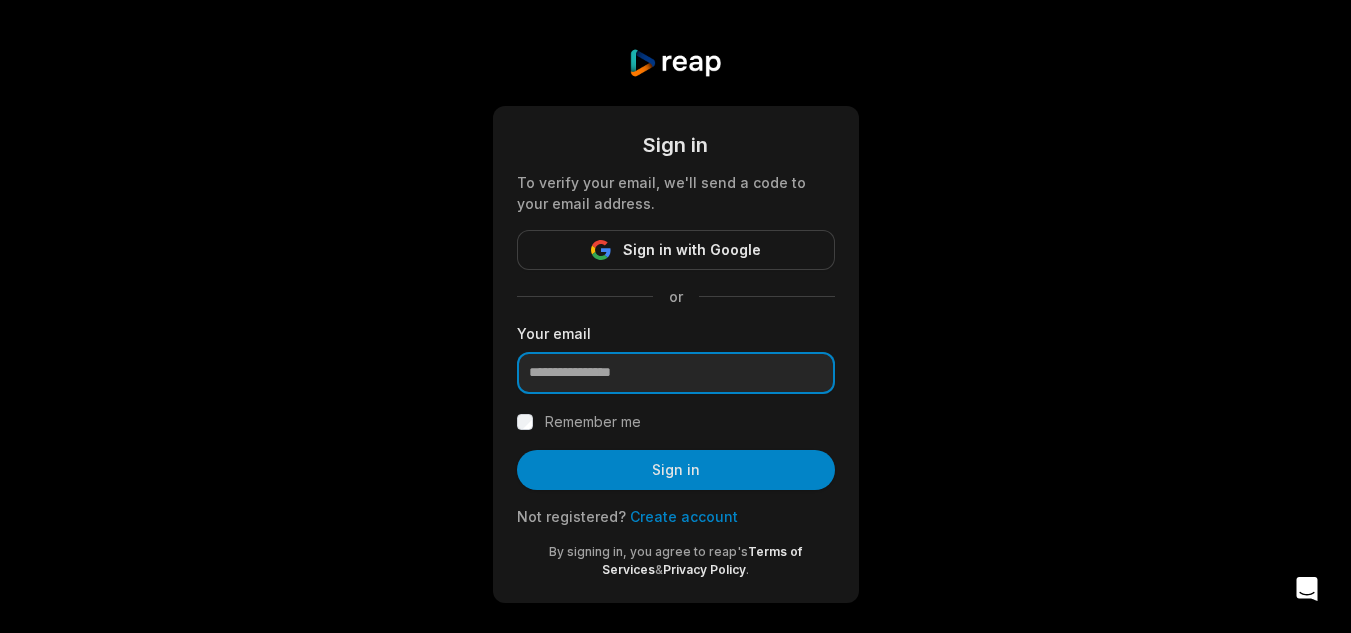 click at bounding box center [676, 373] 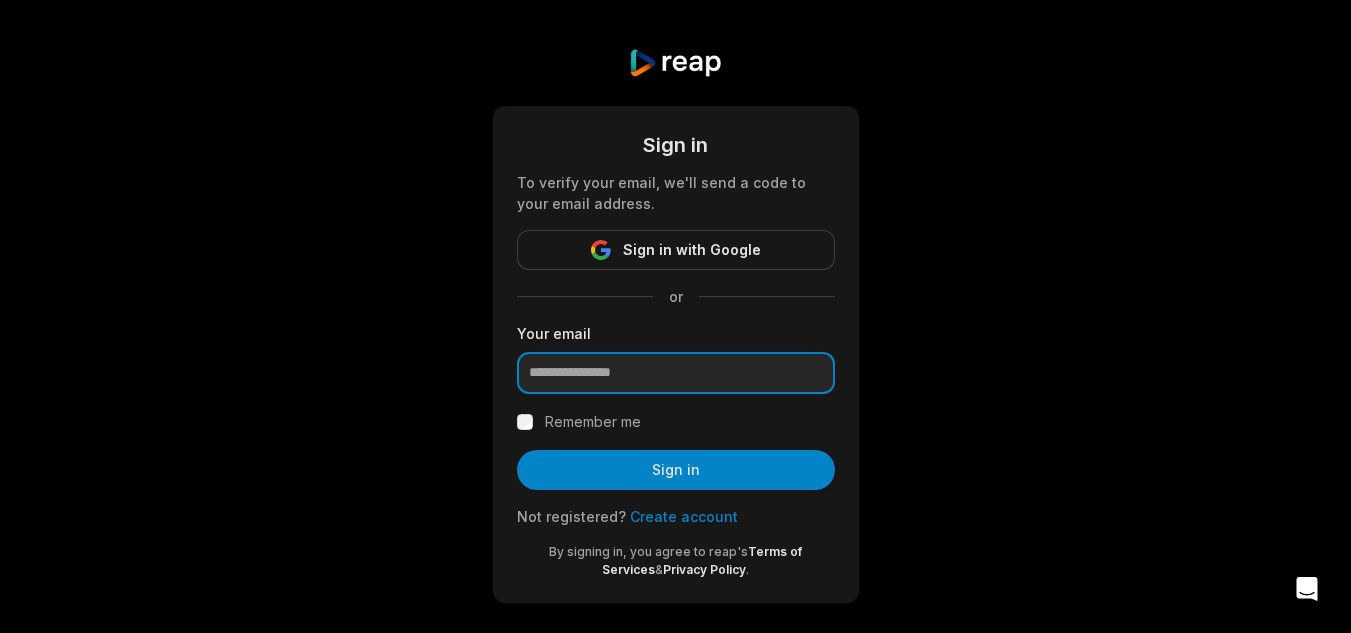 click at bounding box center [517, 394] 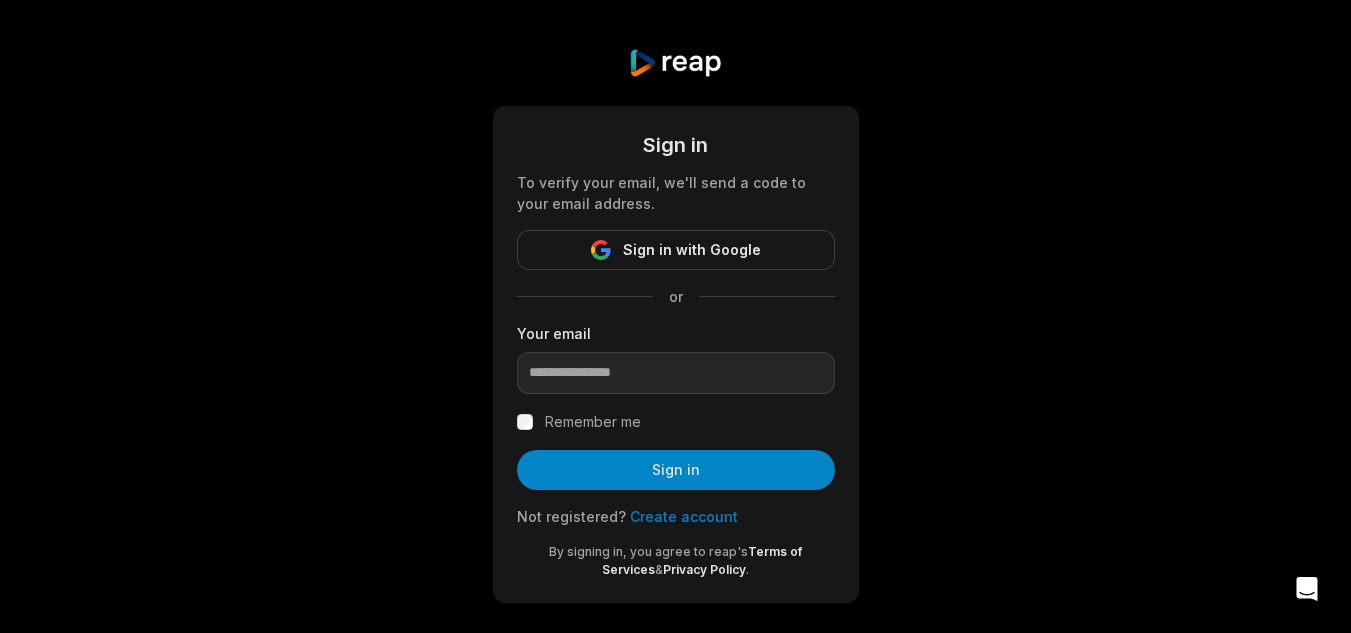 click on "Sign in To verify your email, we'll send a code to your email address. Sign in with Google or Your email Remember me Sign in Not registered?   Create account By signing in, you agree to reap's  Terms of Services  &  Privacy Policy ." at bounding box center [675, 325] 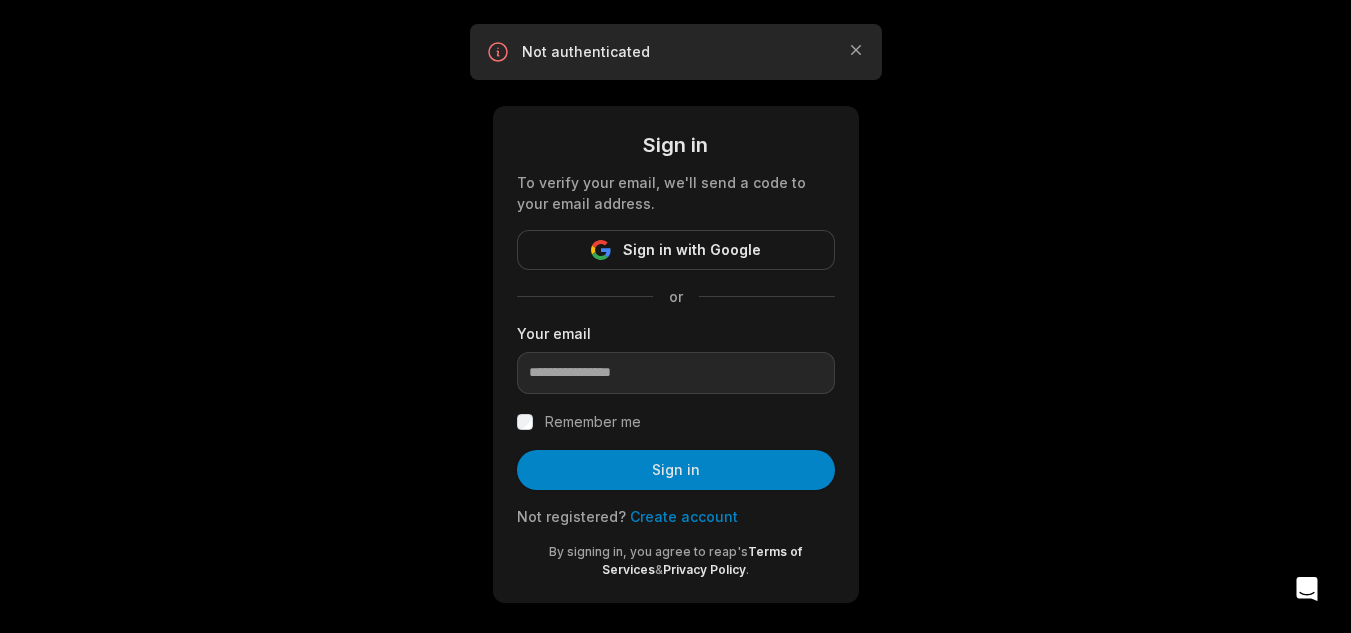 scroll, scrollTop: 0, scrollLeft: 0, axis: both 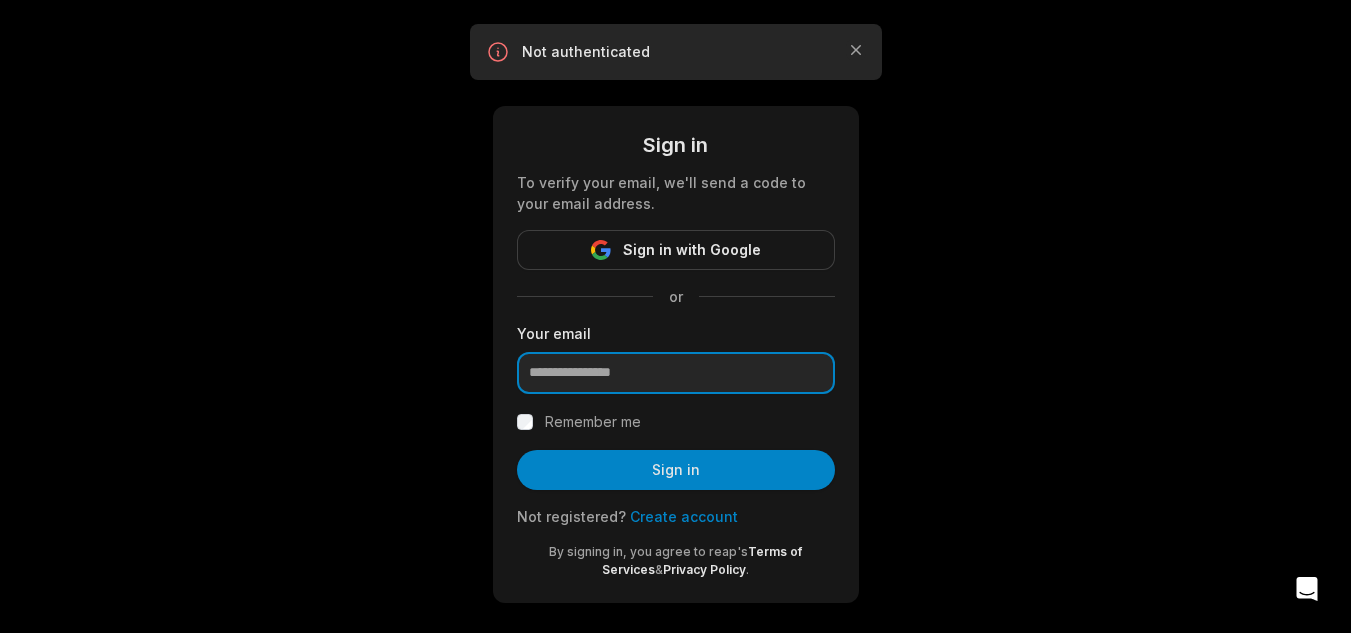 click at bounding box center [676, 373] 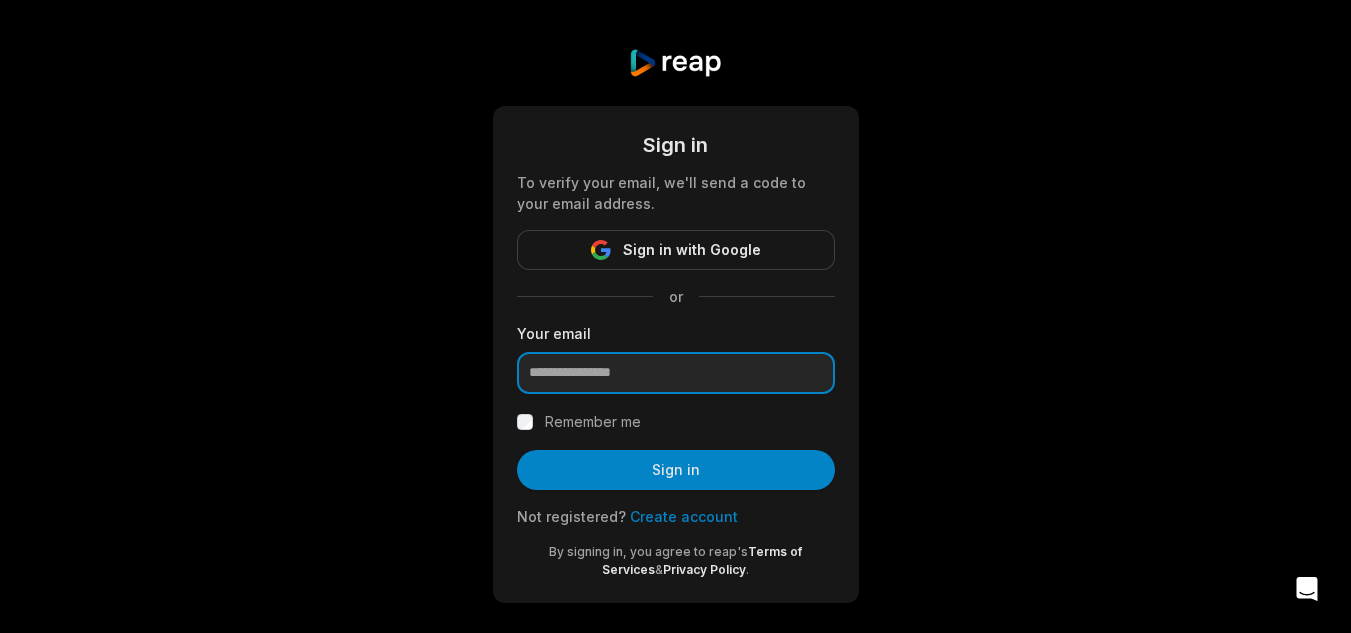 type on "**********" 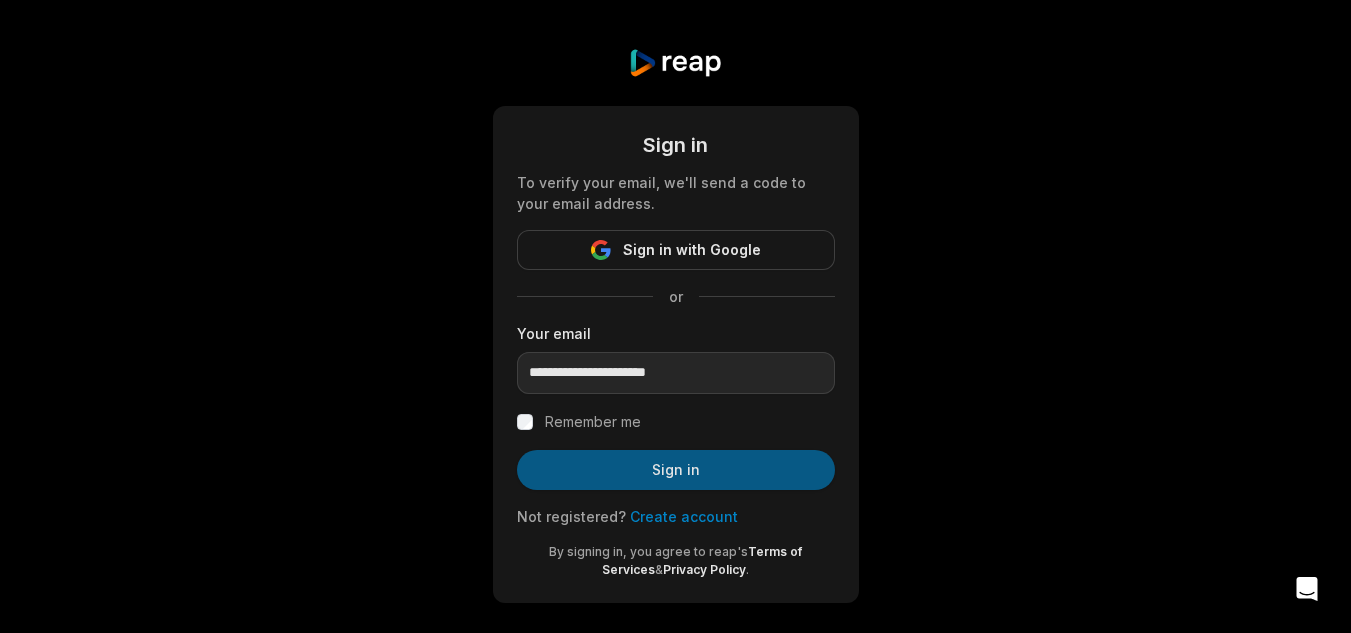 click on "Sign in" at bounding box center [676, 470] 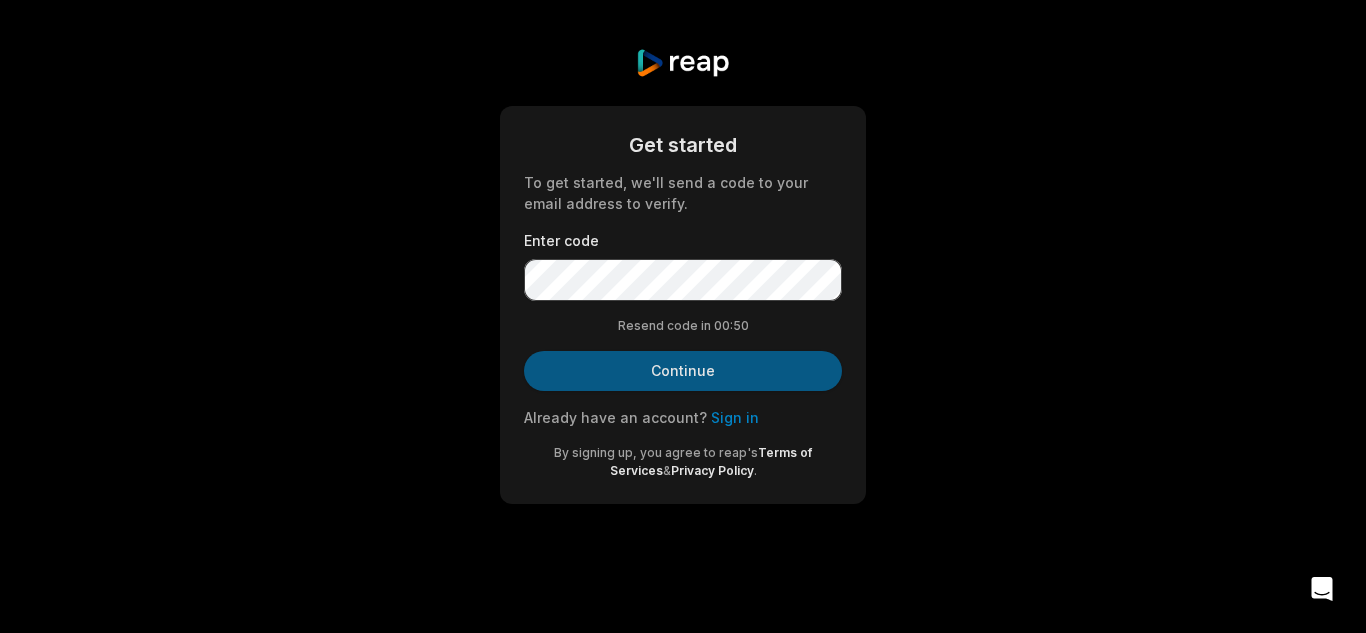 click on "Continue" at bounding box center (683, 371) 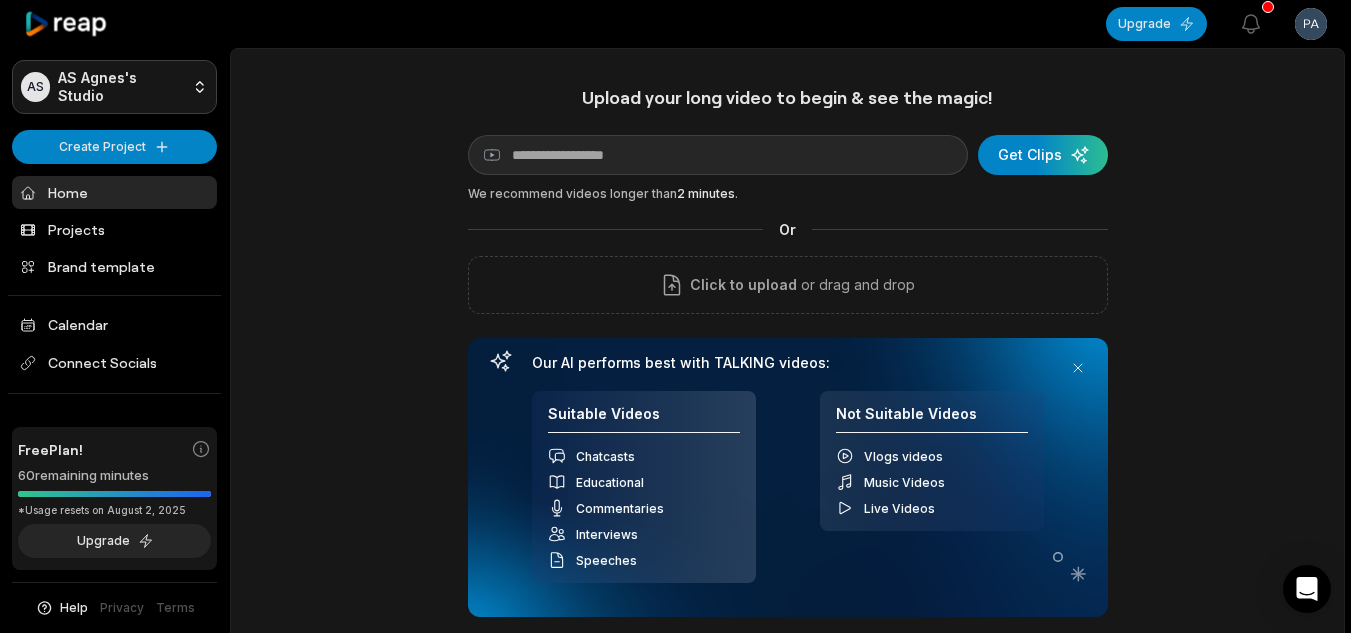 click on "AS Agnes's Studio Create Project Home Projects Brand template Calendar Connect Socials Free  Plan! 60  remaining minutes *Usage resets on August 2, 2025 Upgrade Help Privacy Terms Open sidebar Upgrade View notifications Open user menu   Upload your long video to begin & see the magic! YouTube link Get Clips We recommend videos longer than  2 minutes . Or Click to upload or drag and drop Our AI performs best with TALKING videos: Suitable Videos Chatcasts Educational  Commentaries  Interviews  Speeches Not Suitable Videos Vlogs videos Music Videos Live Videos Recent Projects View all View Clips Clips 10:48 Strategi Memilih Franchise yang Profit & Menghindar dari yang Merugikan Open options a month ago View Clips Clips 10:48 Strategi Memilih Franchise yang Profit & Menghindar dari yang Merugikan Open options a month ago Made with   in San Francisco" at bounding box center (675, 316) 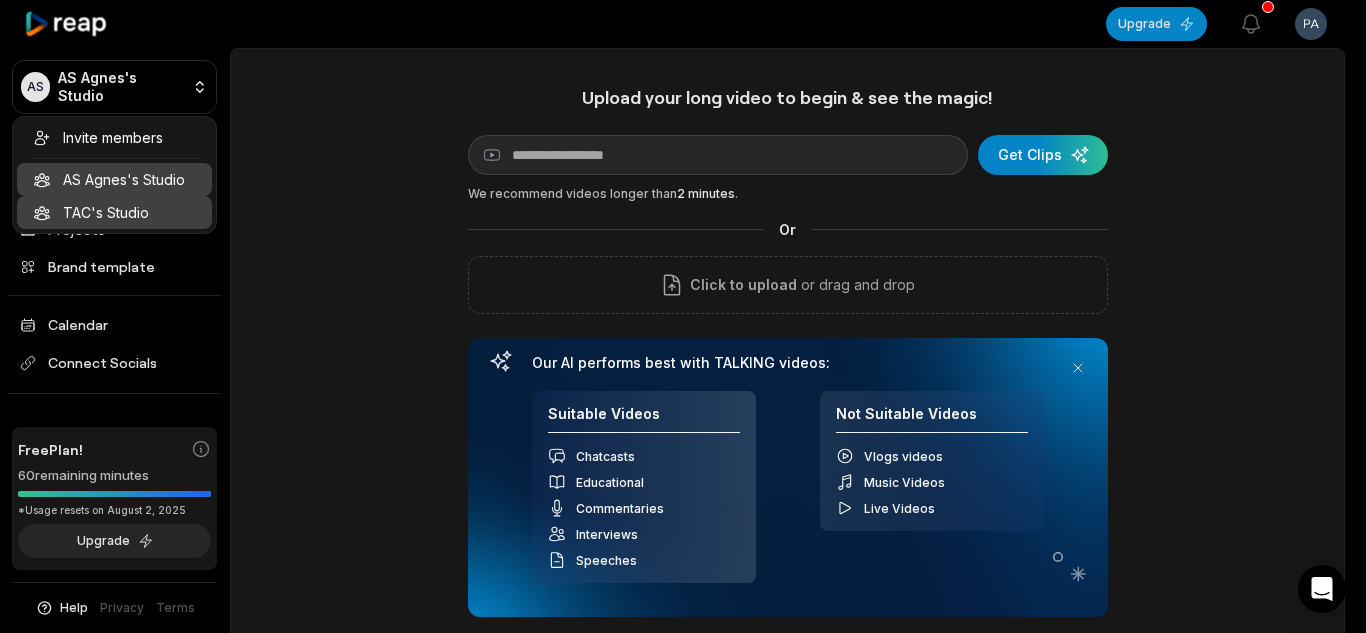 click on "TAC's Studio" at bounding box center (114, 212) 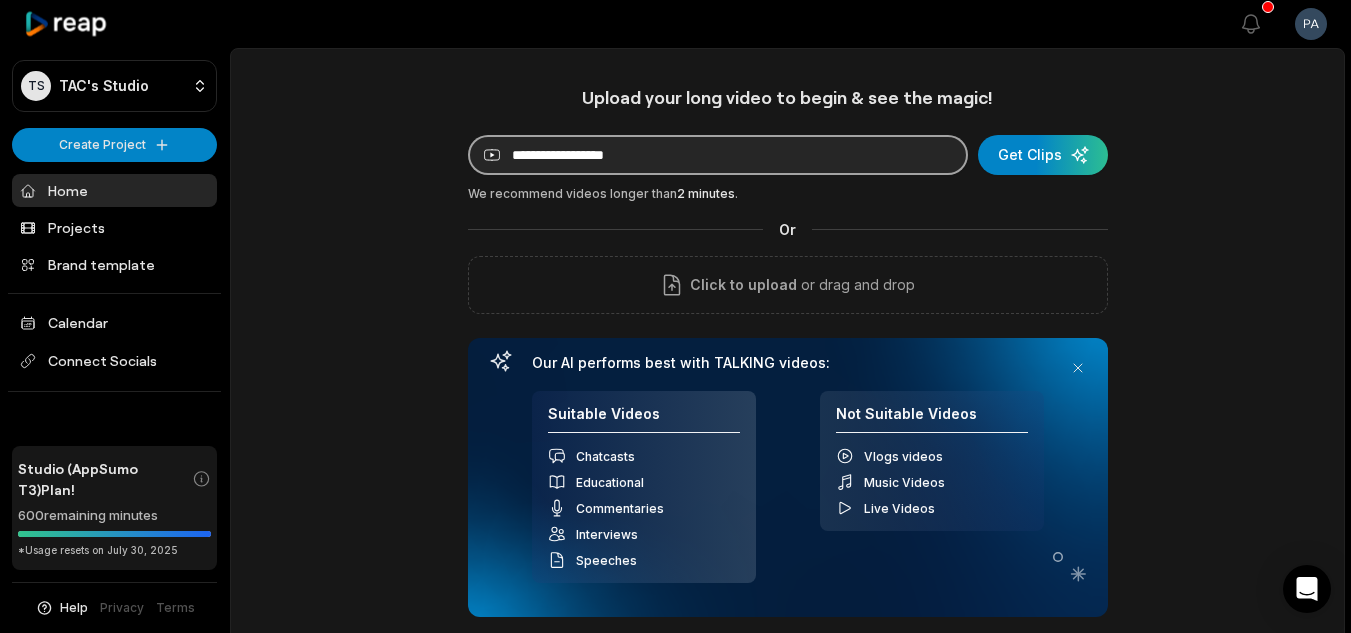 click at bounding box center (718, 155) 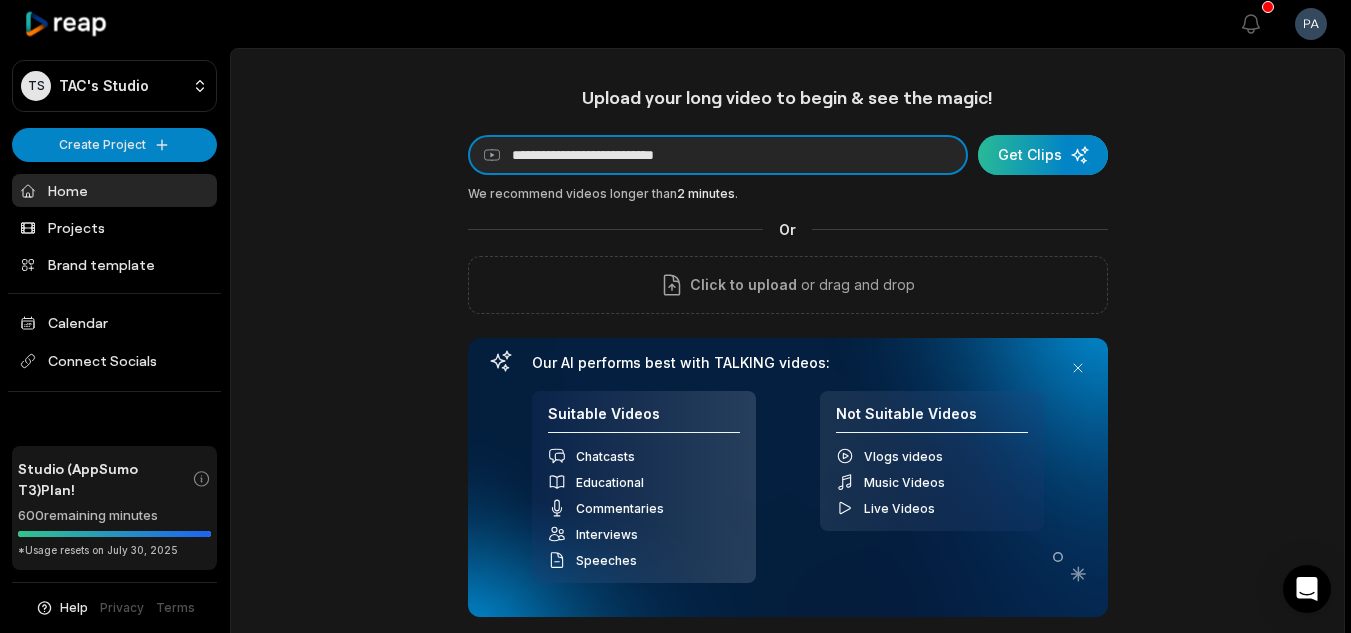 type on "**********" 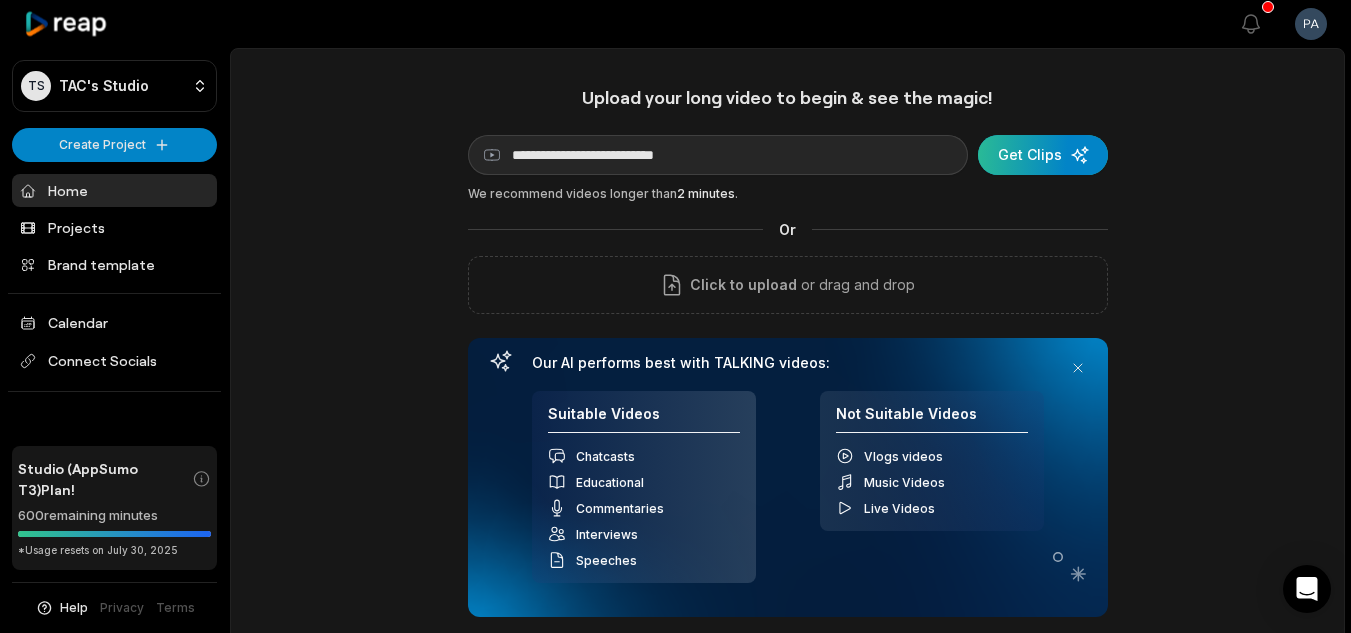 click at bounding box center (1043, 155) 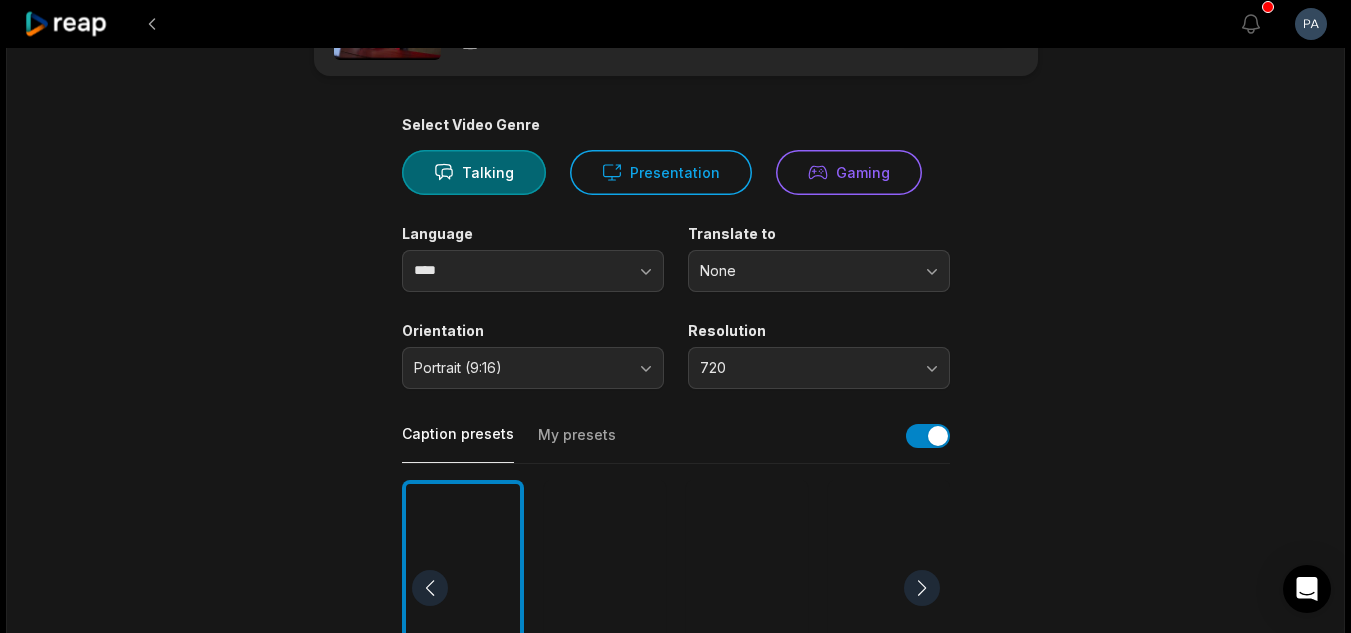 scroll, scrollTop: 0, scrollLeft: 0, axis: both 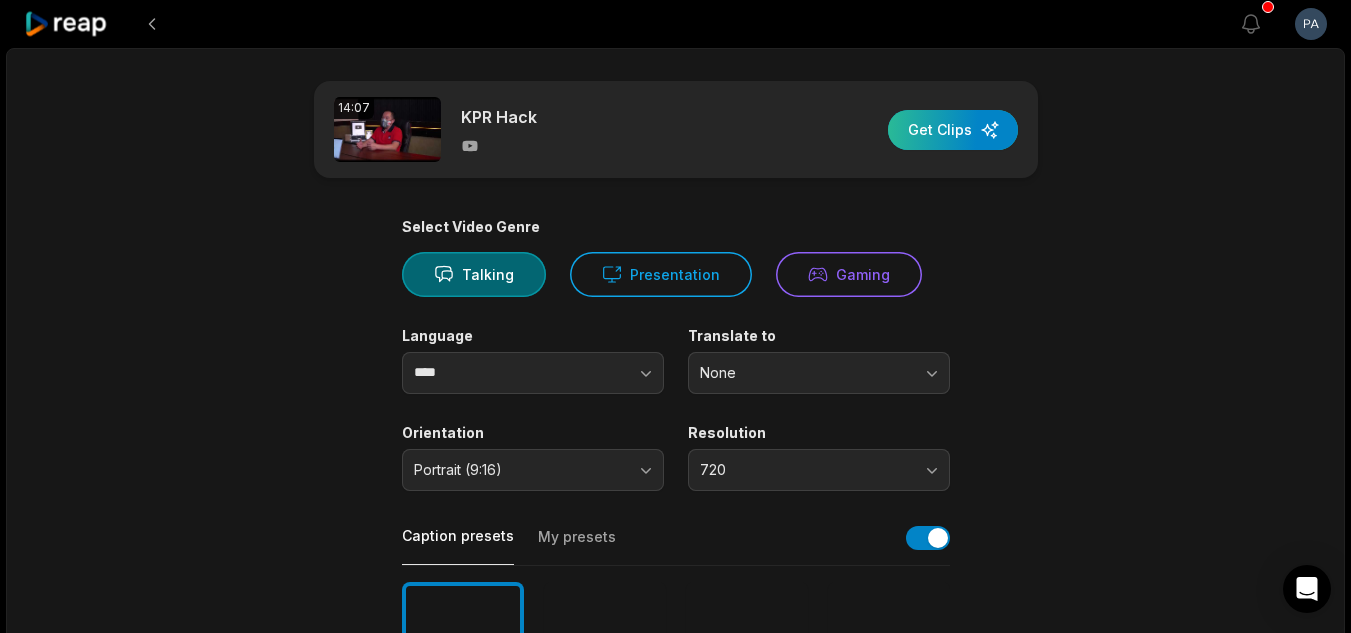 click at bounding box center [953, 130] 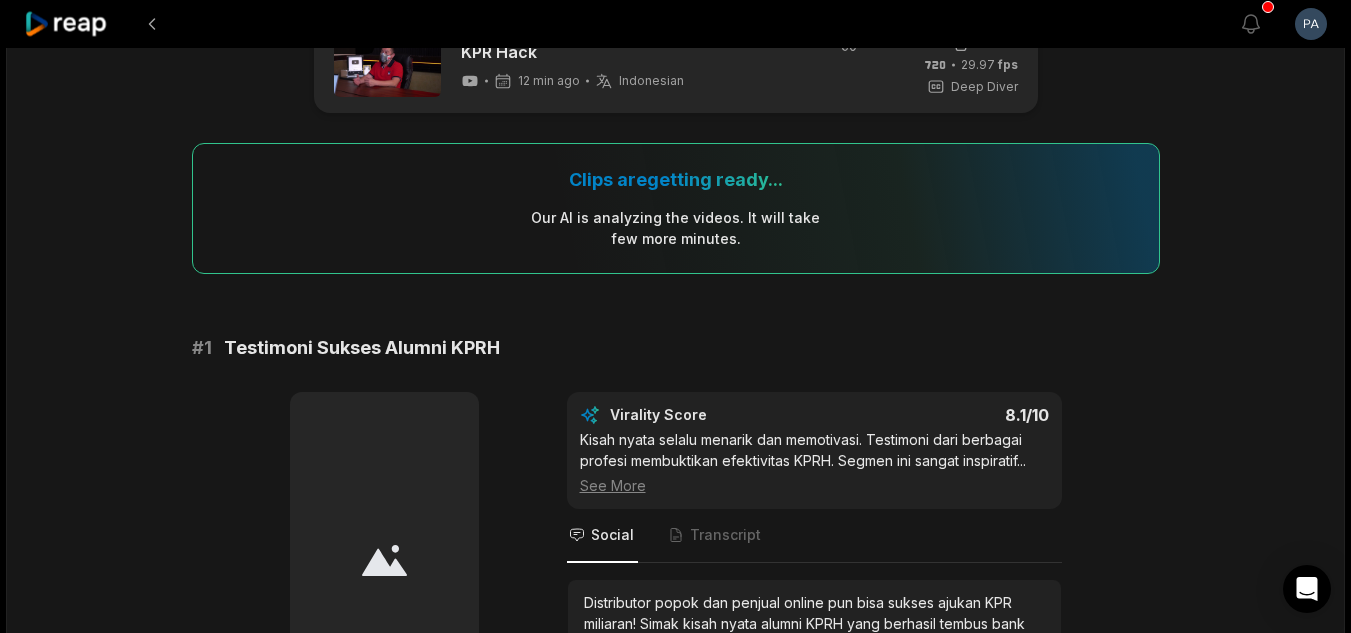scroll, scrollTop: 200, scrollLeft: 0, axis: vertical 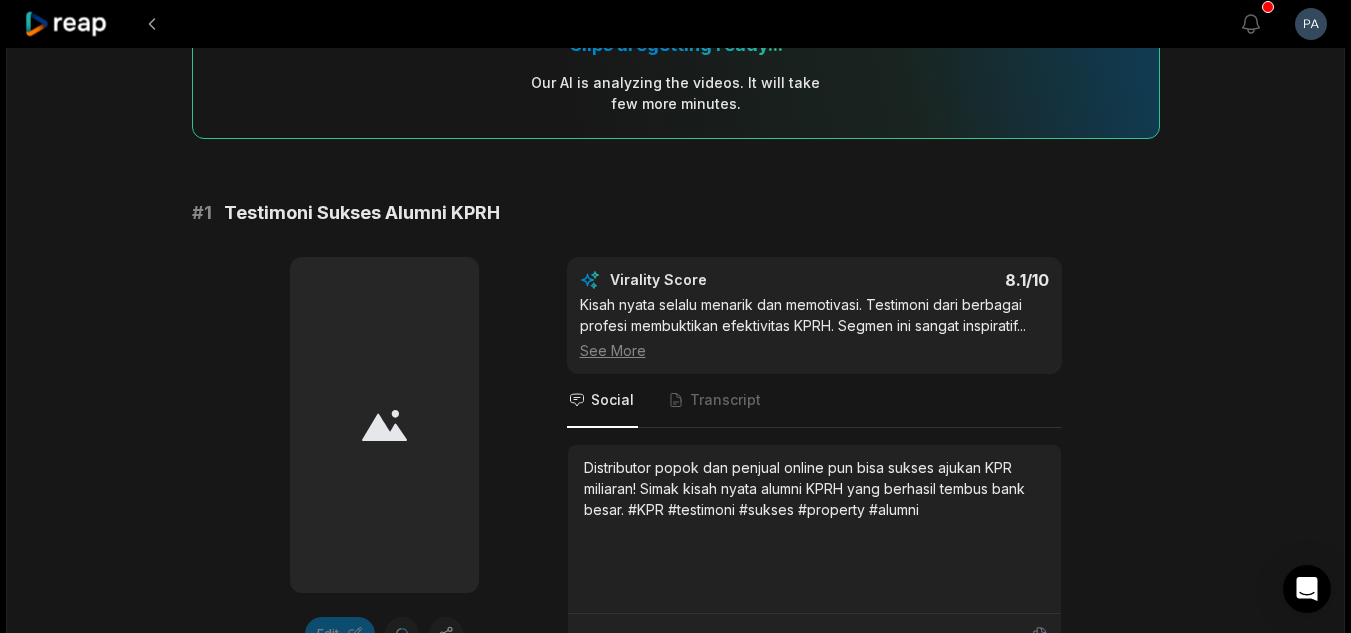 click at bounding box center (384, 425) 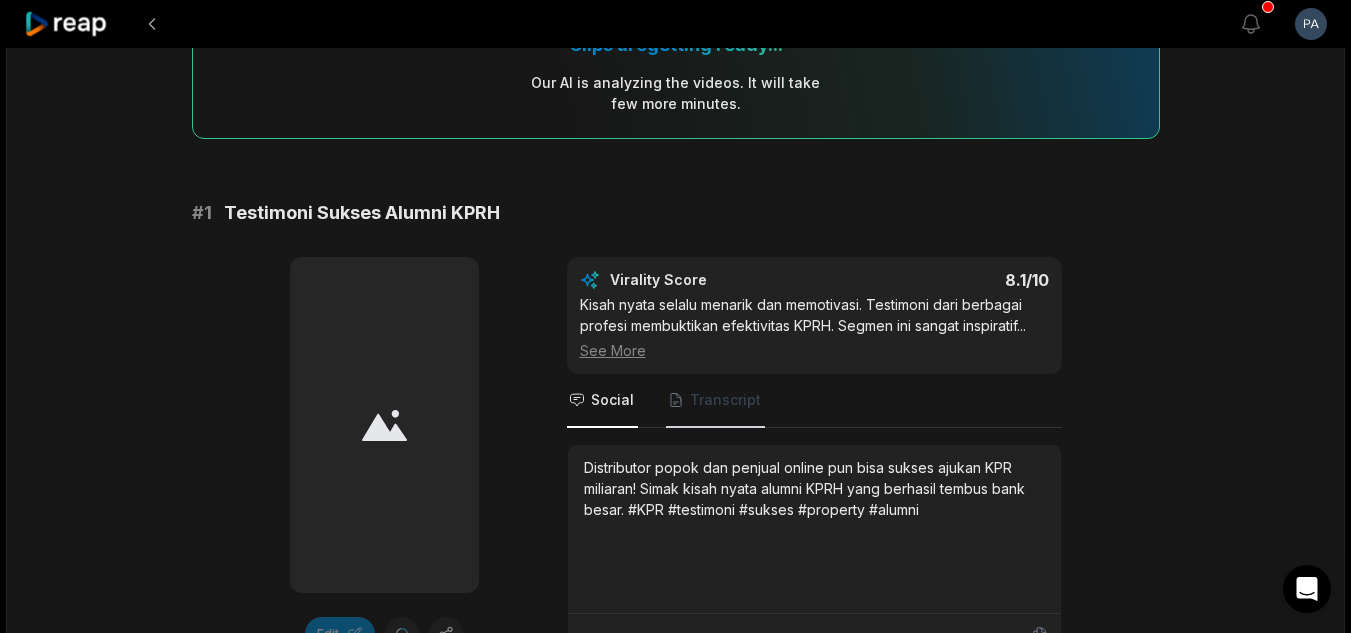 click on "Transcript" at bounding box center (715, 401) 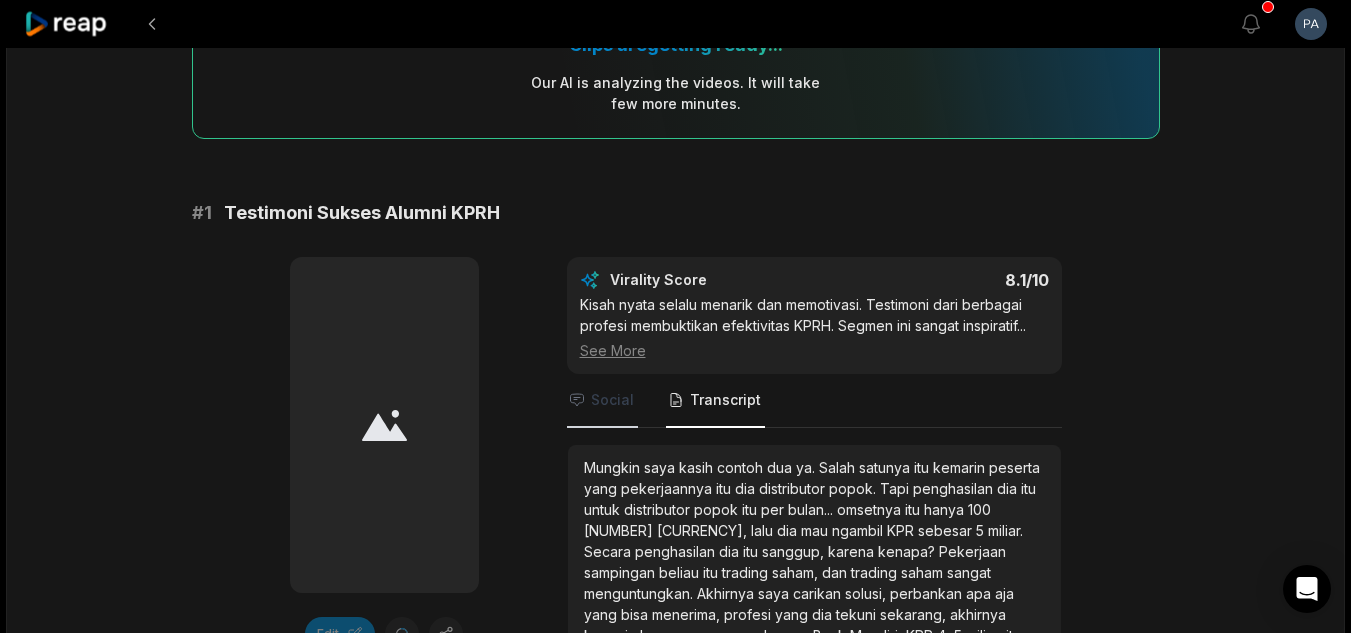 click 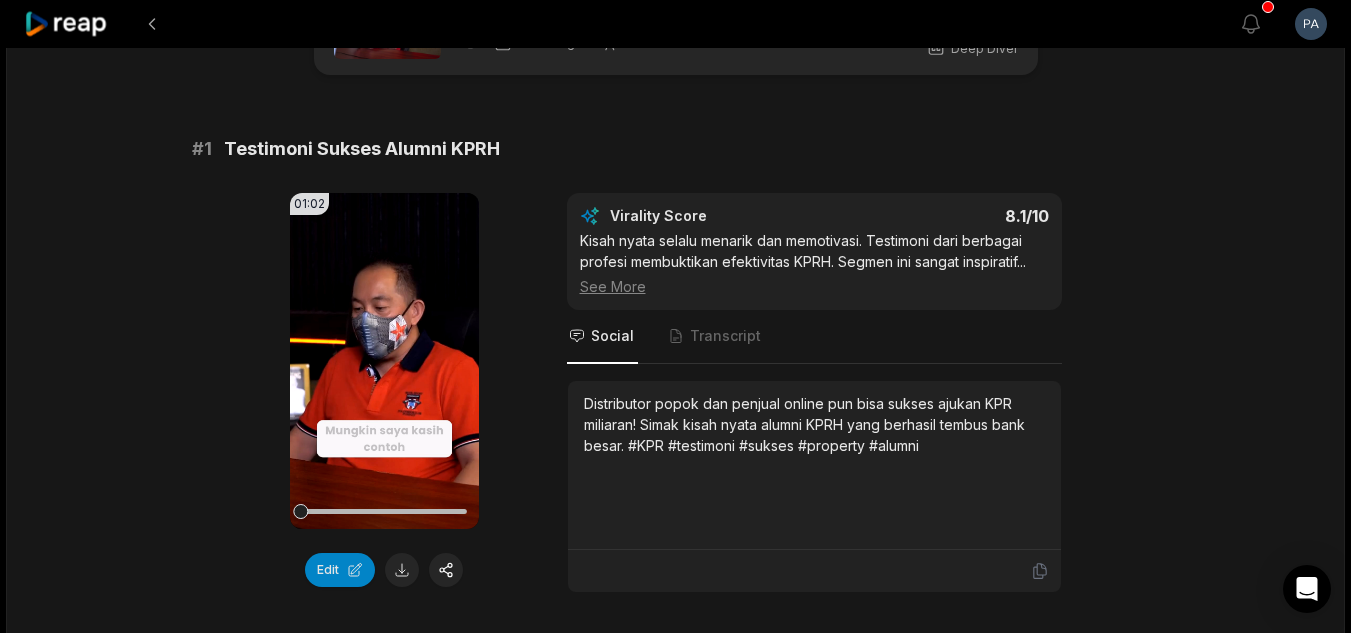 scroll, scrollTop: 139, scrollLeft: 0, axis: vertical 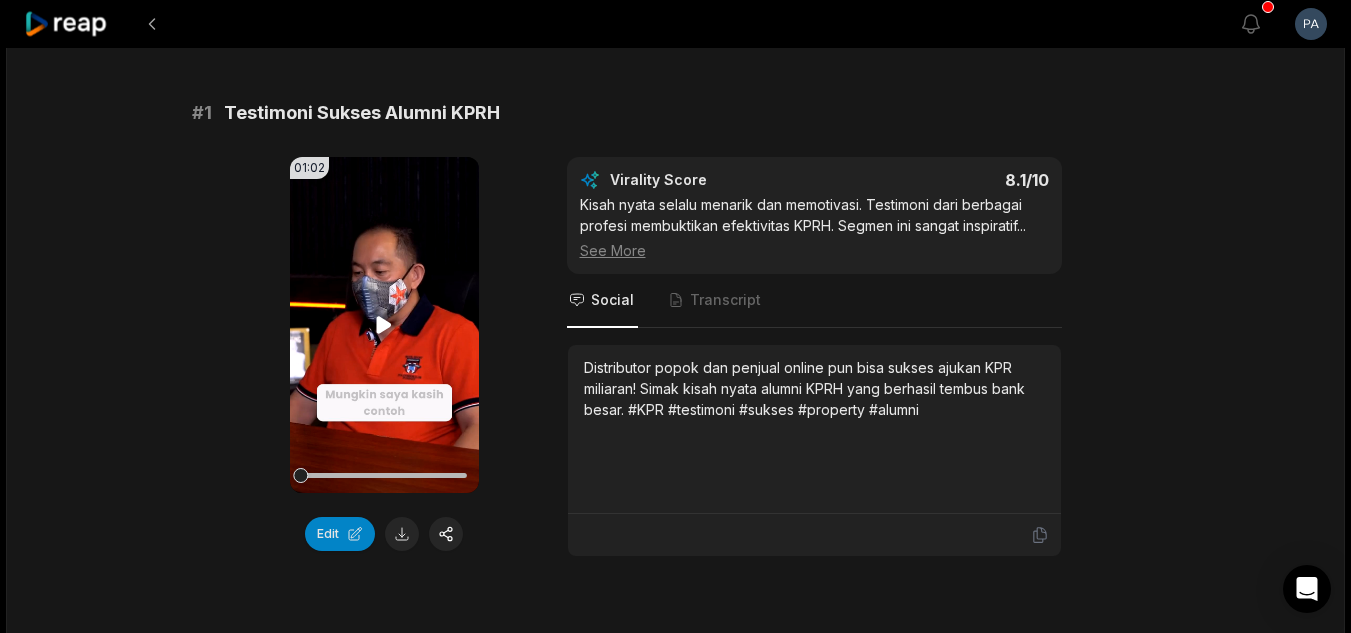 click 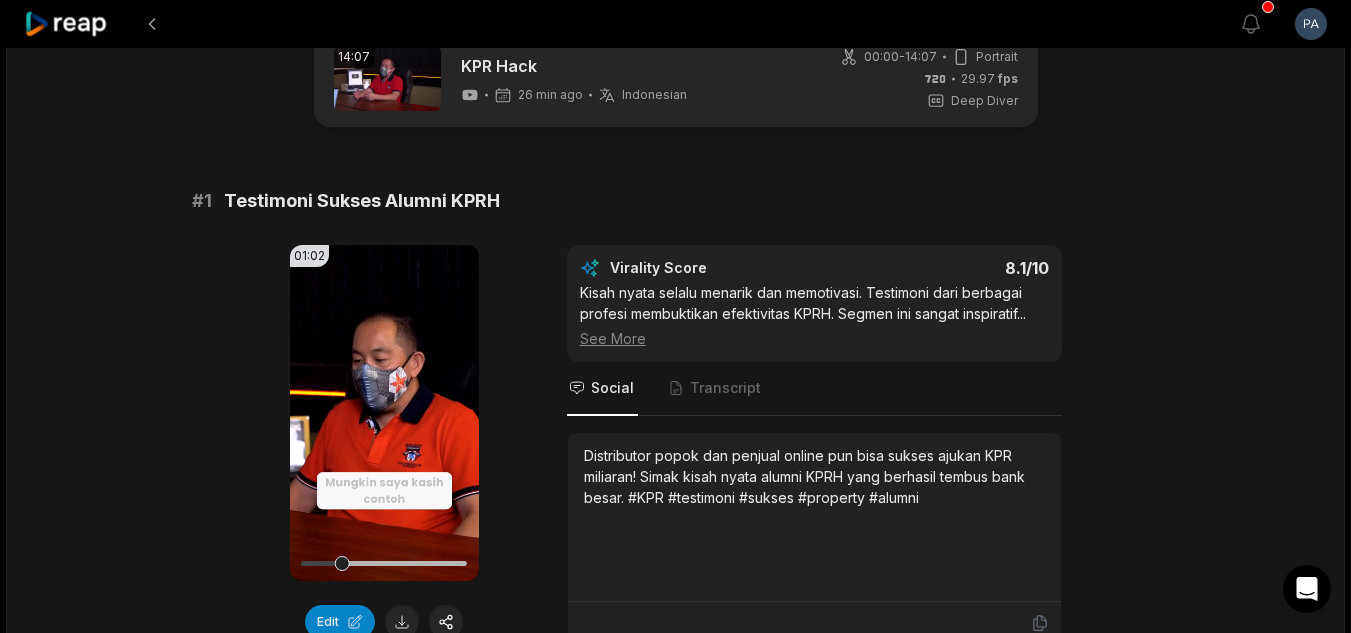 scroll, scrollTop: 100, scrollLeft: 0, axis: vertical 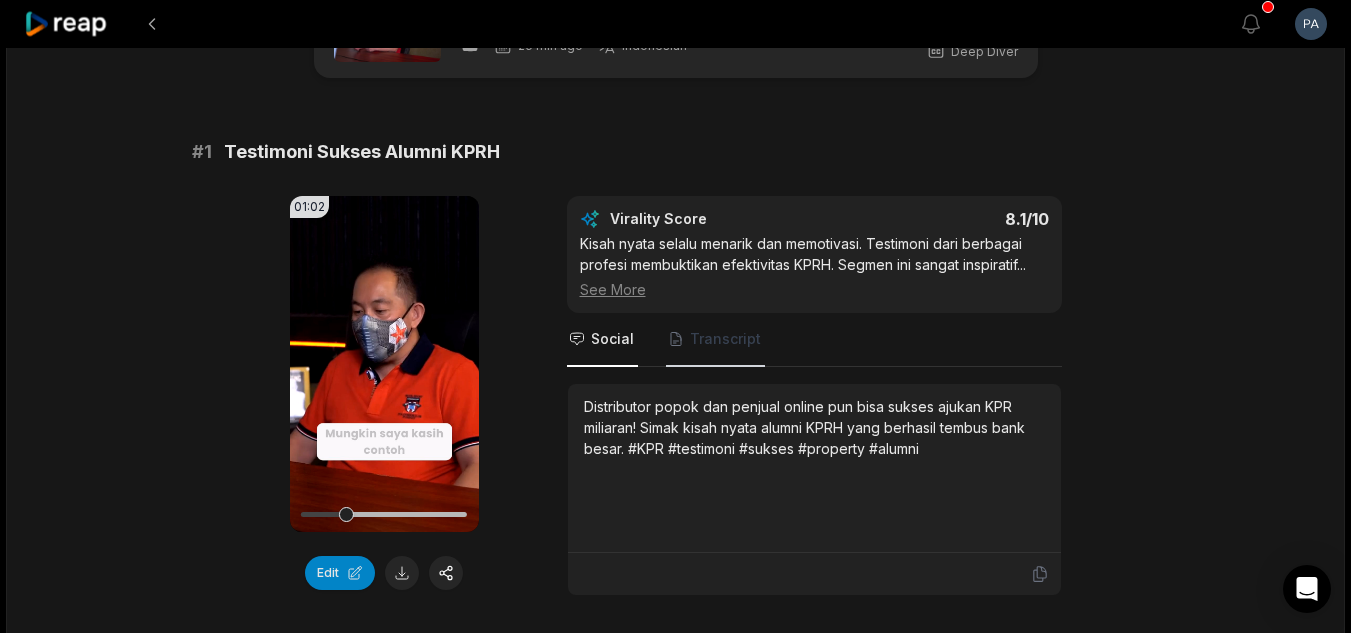 click on "Transcript" at bounding box center [725, 339] 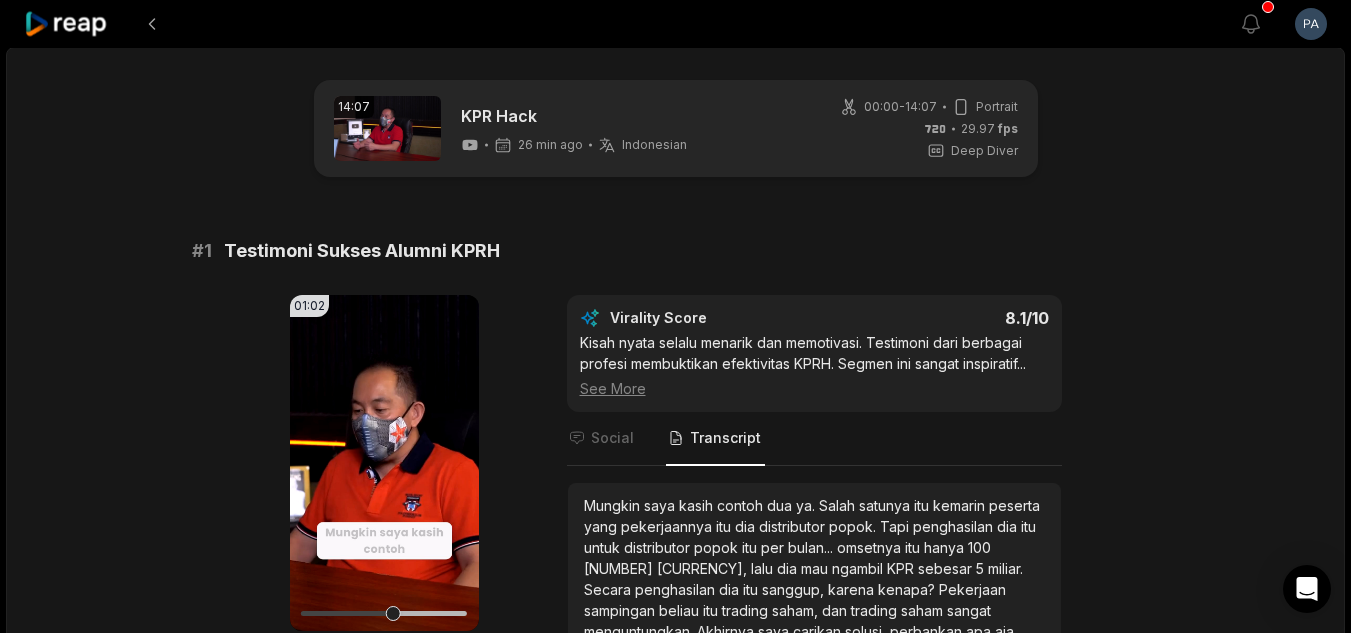scroll, scrollTop: 0, scrollLeft: 0, axis: both 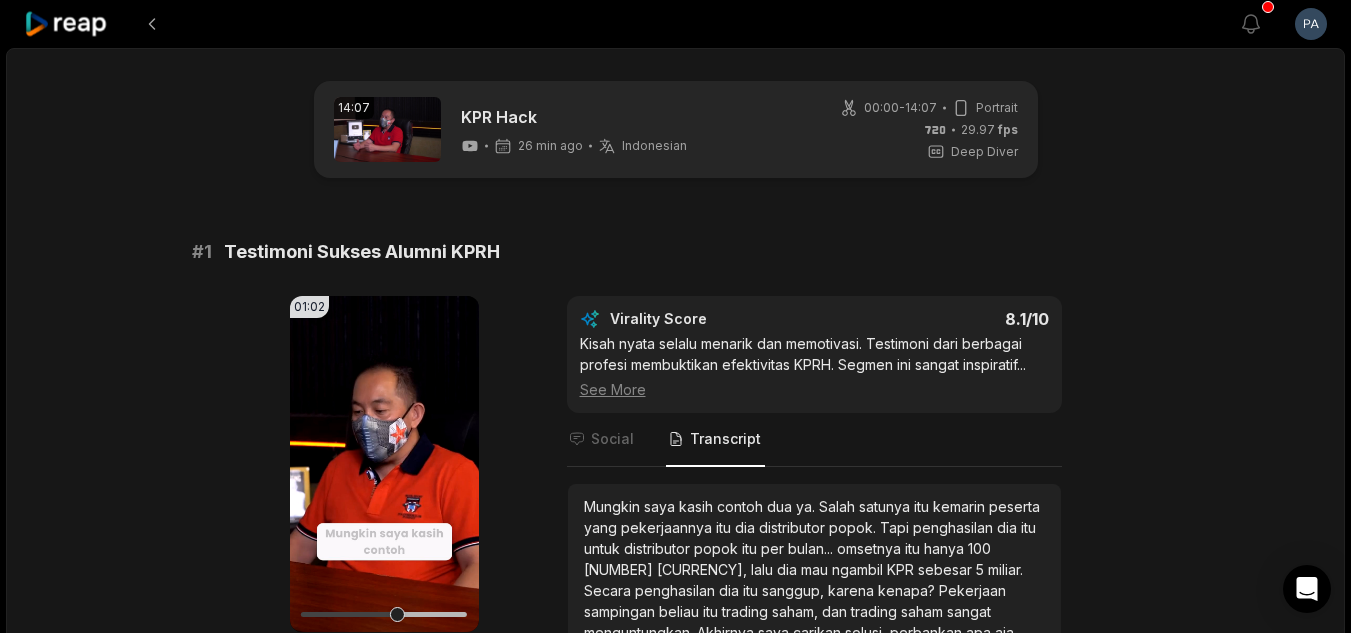 click on "Kisah nyata selalu menarik dan memotivasi. Testimoni dari berbagai profesi membuktikan efektivitas KPRH. Segmen ini sangat inspiratif ...   See More Social Transcript Mungkin     saya     kasih     contoh     dua     ya.     Salah     satunya     itu     kemarin     peserta     yang     pekerjaannya     itu     dia     distributor     popok.     Tapi     penghasilan     dia     itu     untuk     distributor     popok     itu     per     bulan...     omsetnya     itu     hanya     100     juta,     lalu     dia     mau     ngambil     KPR     sebesar     5     miliar.     Secara     penghasilan     dia     itu     sanggup,     karena     kenapa?     Pekerjaan     sampingan     beliau     itu     trading     saham,     dan     trading     saham     sangat     menguntungkan." at bounding box center [675, 316] 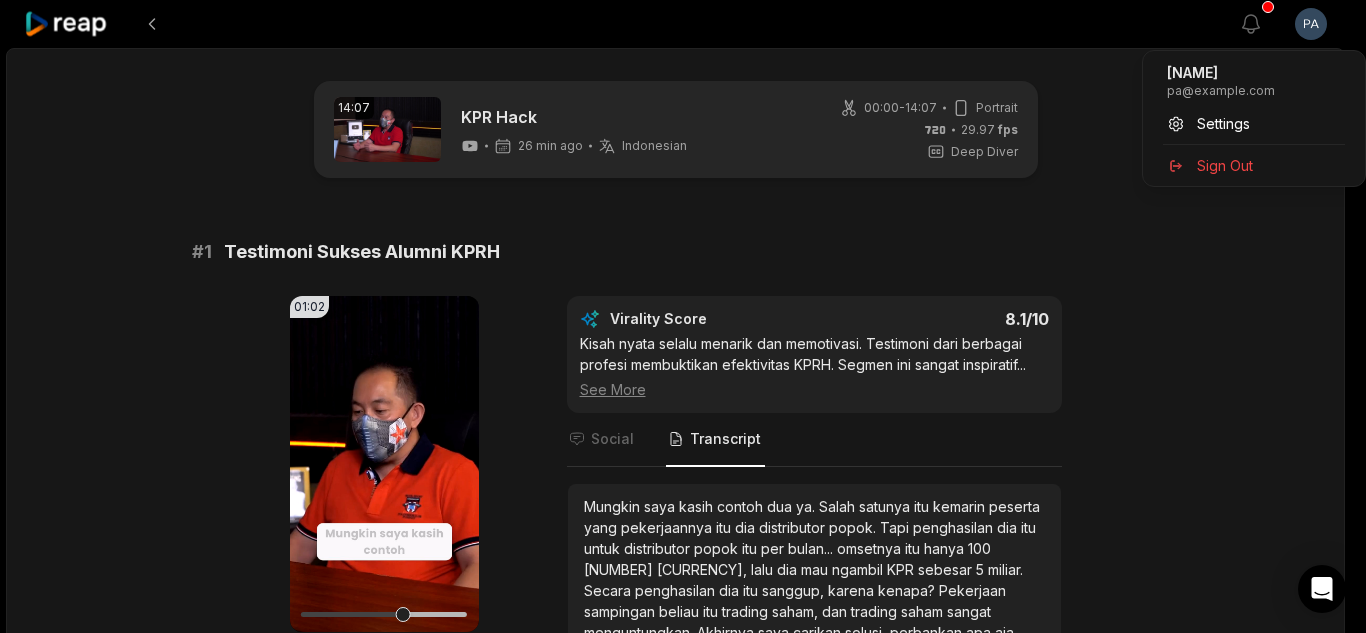 click on "Kisah nyata selalu menarik dan memotivasi. Testimoni dari berbagai profesi membuktikan efektivitas KPRH. Segmen ini sangat inspiratif ...   See More Social Transcript Mungkin     saya     kasih     contoh     dua     ya.     Salah     satunya     itu     kemarin     peserta     yang     pekerjaannya     itu     dia     distributor     popok.     Tapi     penghasilan     dia     itu     untuk     distributor     popok     itu     per     bulan...     omsetnya     itu     hanya     100     juta,     lalu     dia     mau     ngambil     KPR     sebesar     5     miliar.     Secara     penghasilan     dia     itu     sanggup,     karena     kenapa?     Pekerjaan     sampingan     beliau     itu     trading     saham,     dan     trading     saham     sangat     menguntungkan." at bounding box center (683, 316) 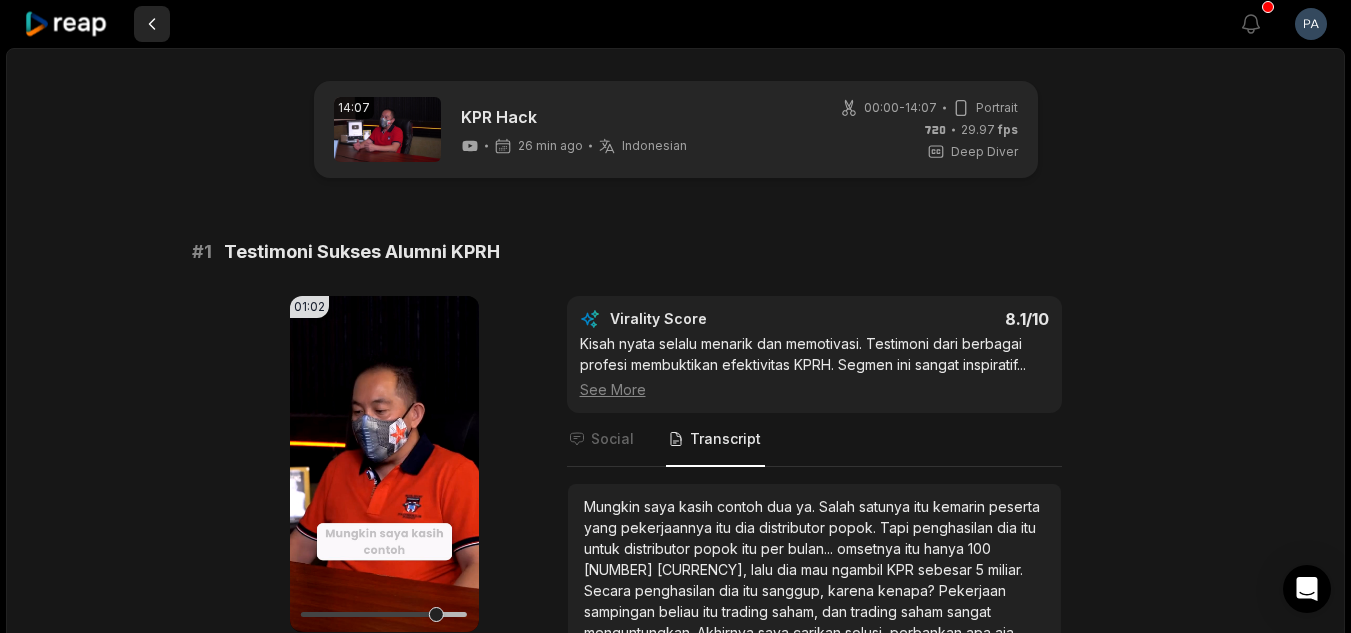 click at bounding box center (152, 24) 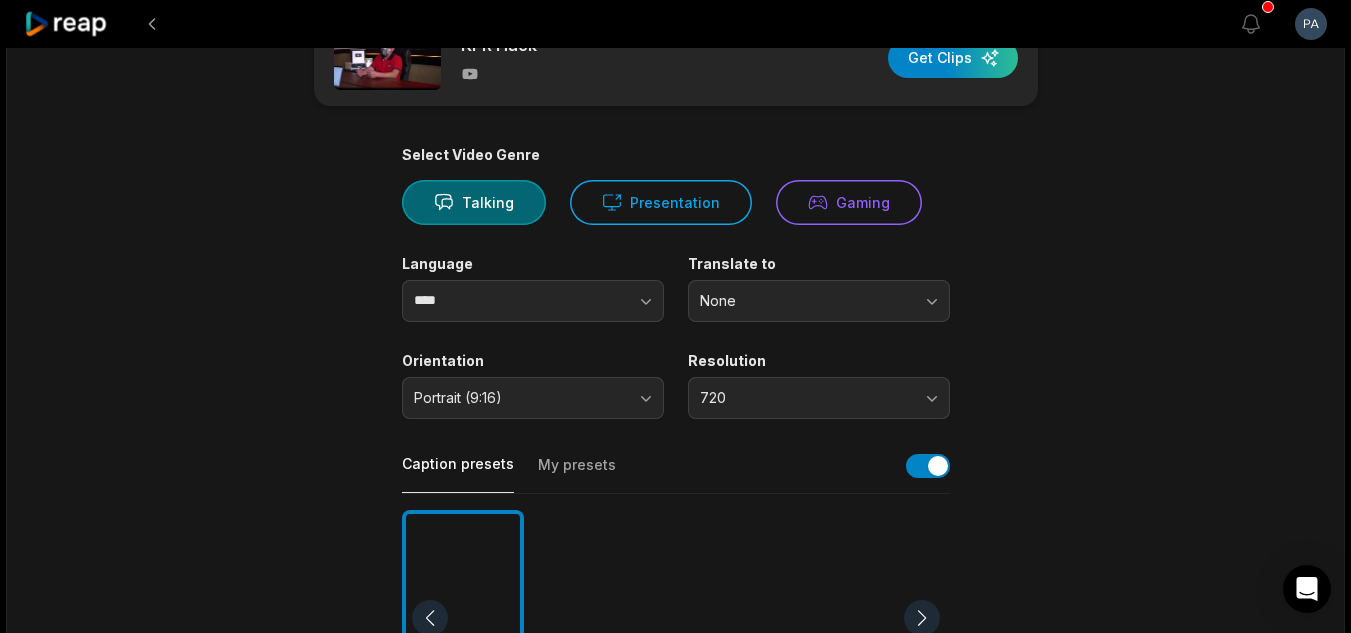 scroll, scrollTop: 100, scrollLeft: 0, axis: vertical 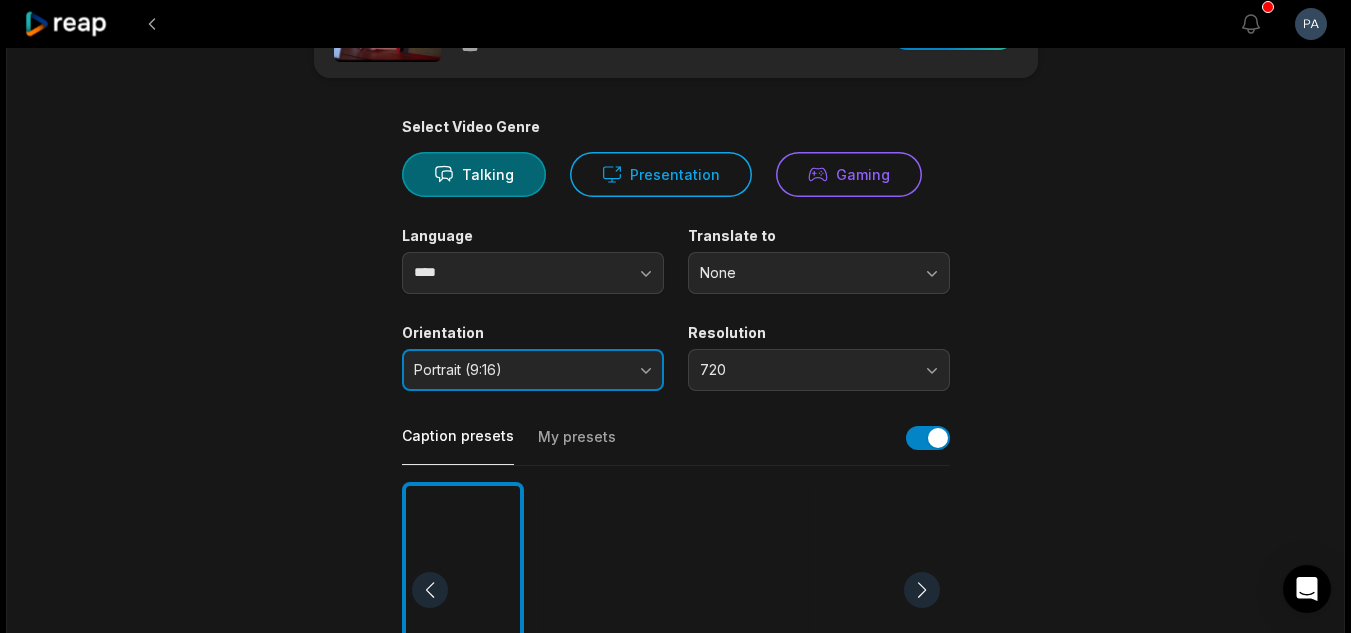 click on "Portrait (9:16)" at bounding box center [519, 370] 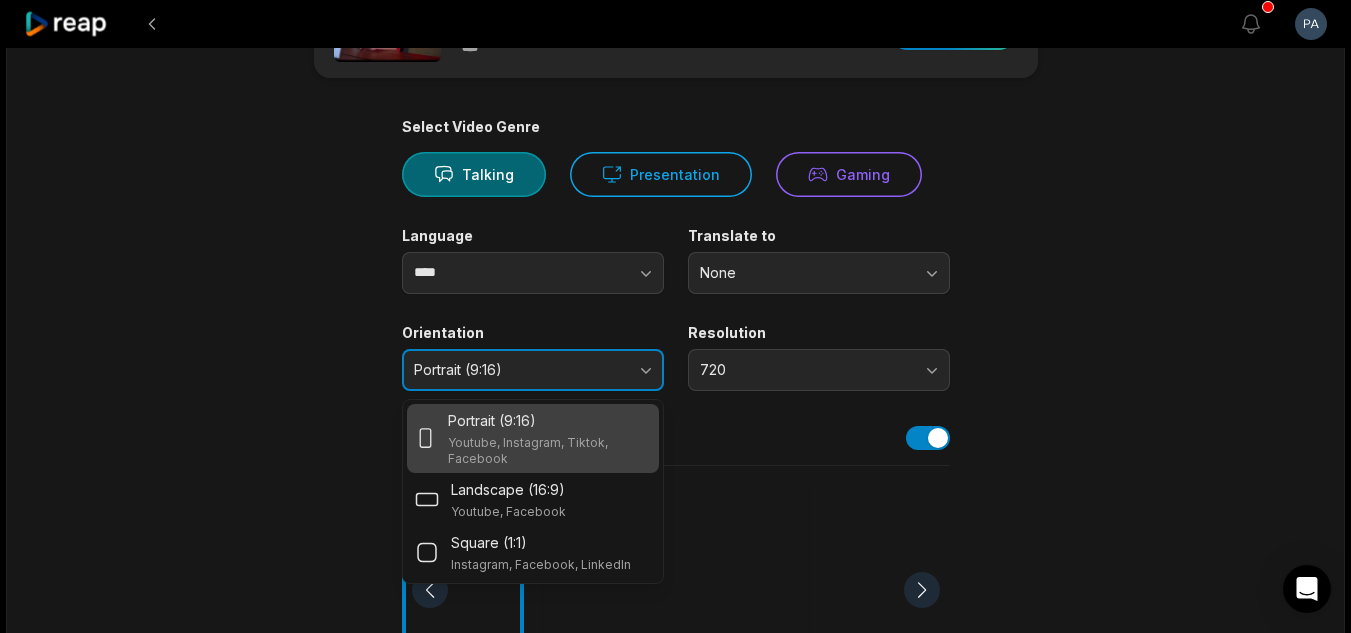 click on "Portrait (9:16)" at bounding box center (519, 370) 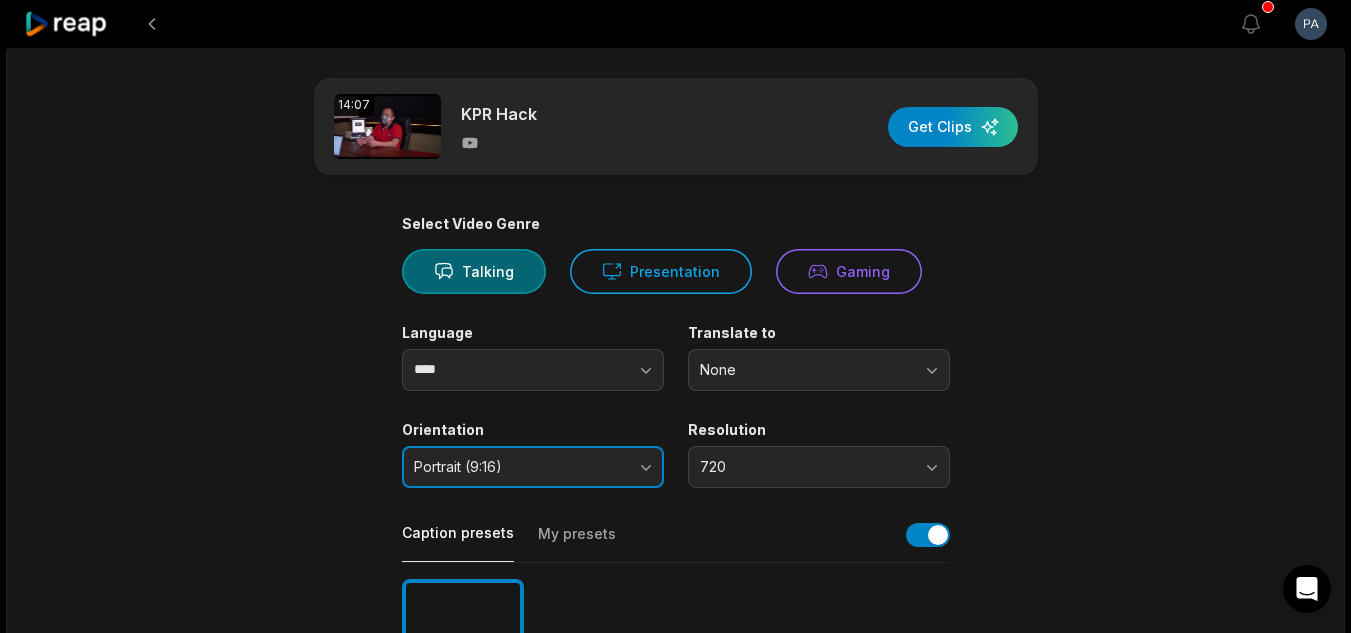 scroll, scrollTop: 0, scrollLeft: 0, axis: both 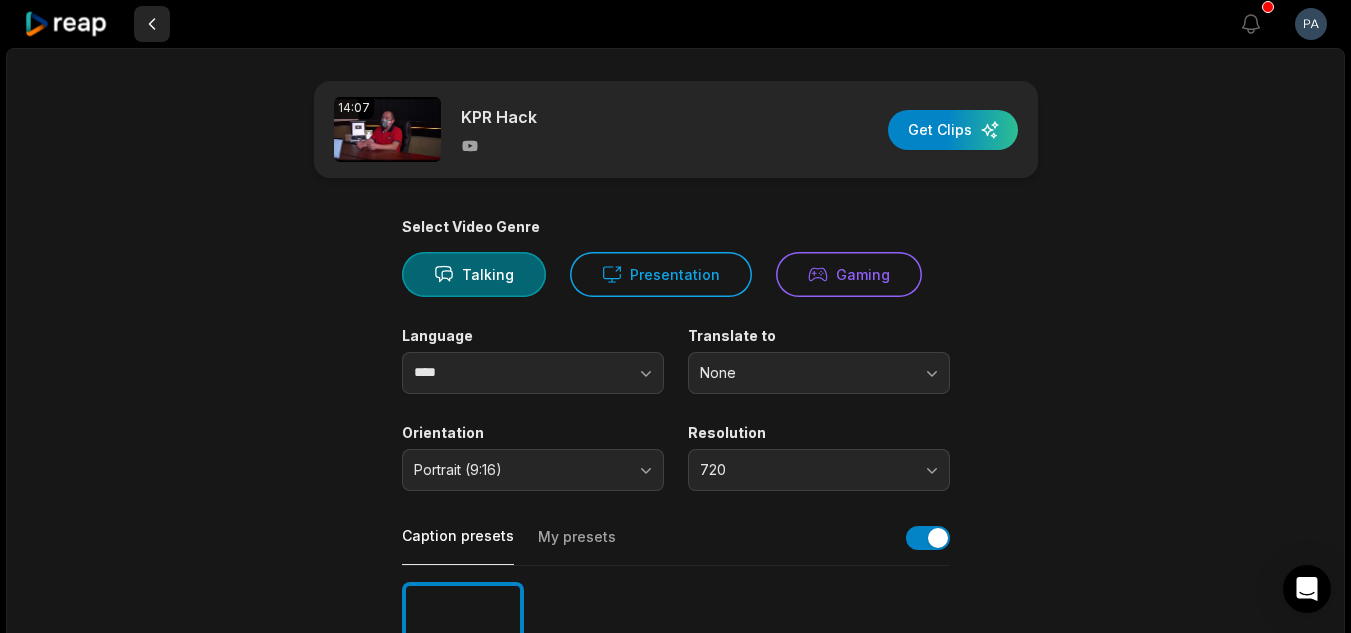 click at bounding box center (152, 24) 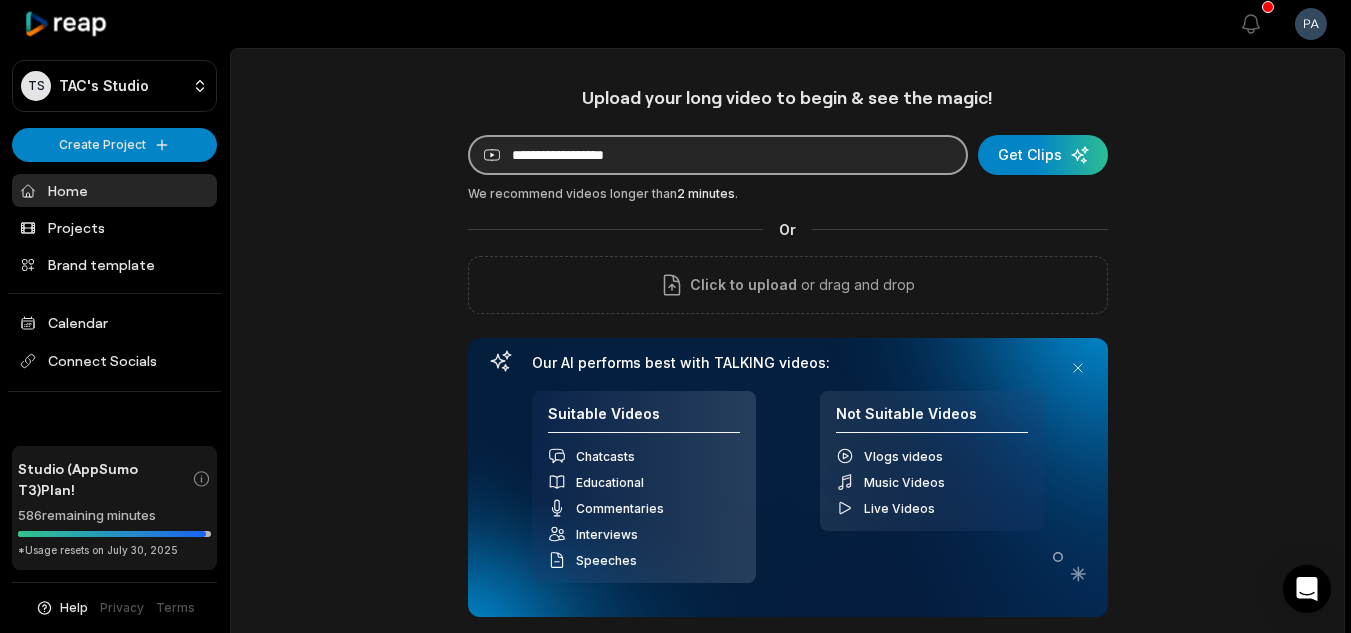 click at bounding box center (718, 155) 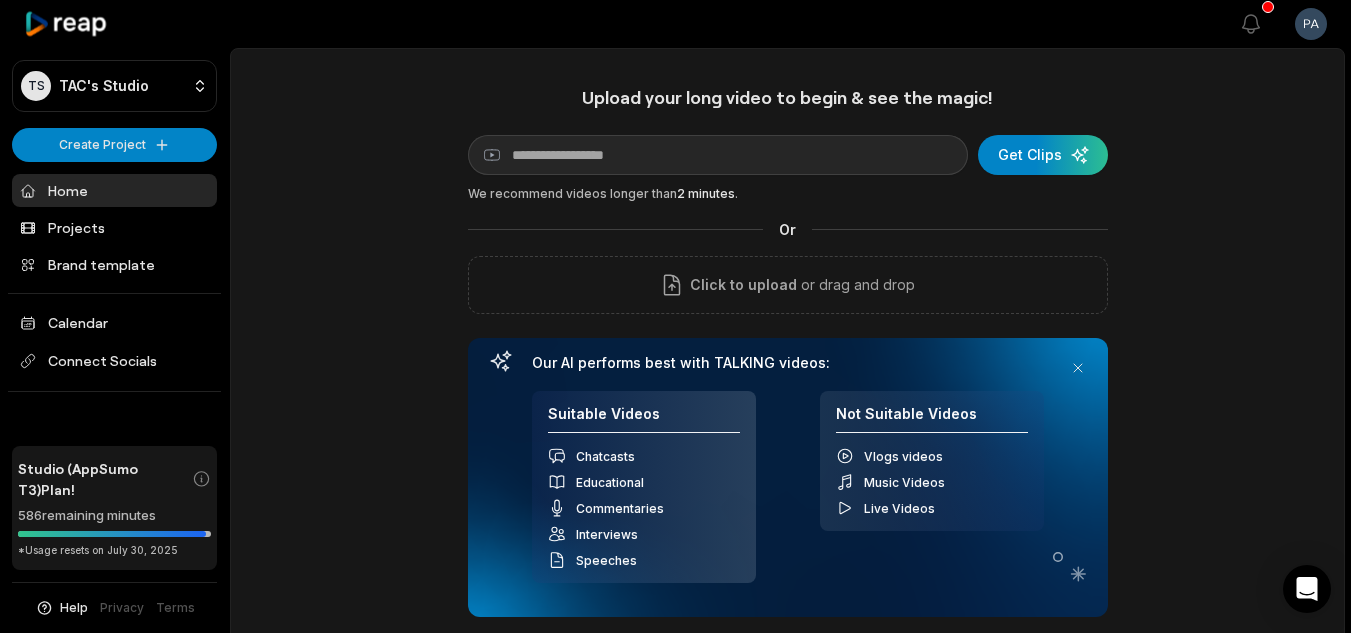 click on "Upload your long video to begin & see the magic! YouTube link Get Clips We recommend videos longer than  2 minutes . Or Click to upload or drag and drop Our AI performs best with TALKING videos: Suitable Videos Chatcasts Educational  Commentaries  Interviews  Speeches Not Suitable Videos Vlogs videos Music Videos Live Videos Recent Projects View all View Clips Clips 14:06 KPR Hack Open options 27 minutes ago Processing Caption 01:04 2. Grand Opening TAC Open options a month ago View Clips Clips 16:23 PEMBUKTIAN! Perbedaan Kualitas Oli Palsu vs Oli Asli - Dokter Mobil Indonesia Open options a month ago View Clips Clips 02:57 TOYOTA VELOZ BARU KELUAR DARI DEALER KOK KARATAN??!! Open options 2 months ago" at bounding box center [787, 558] 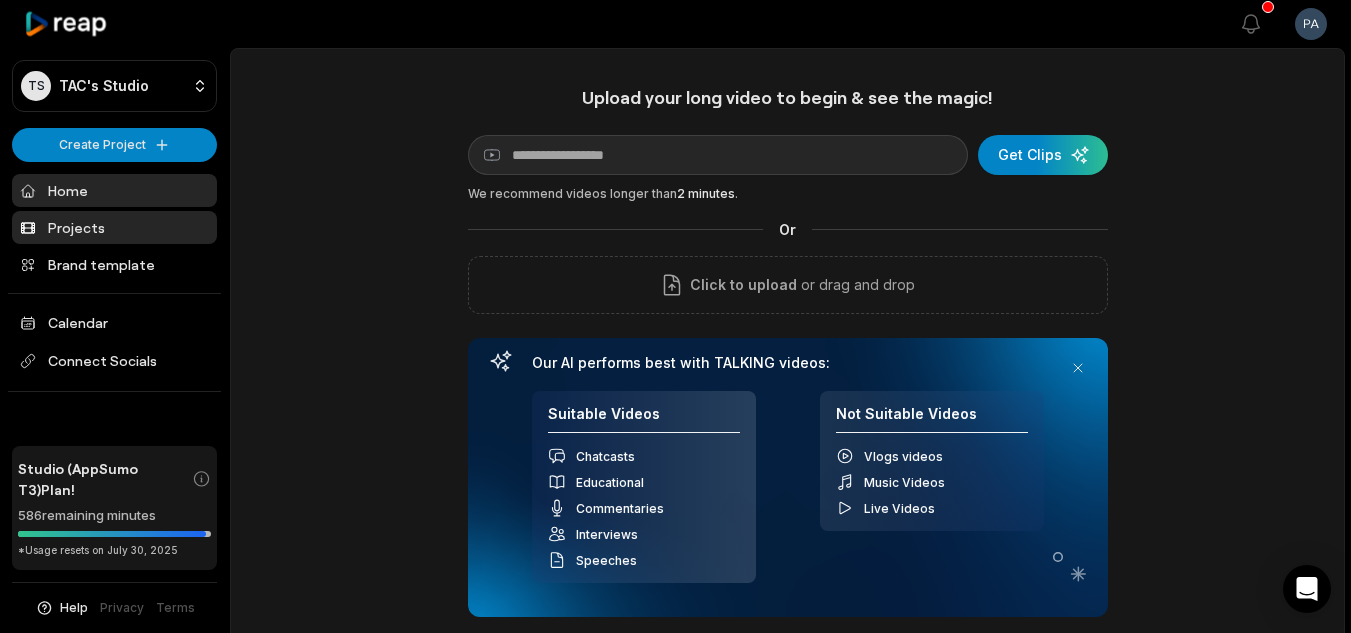 click on "Projects" at bounding box center (114, 227) 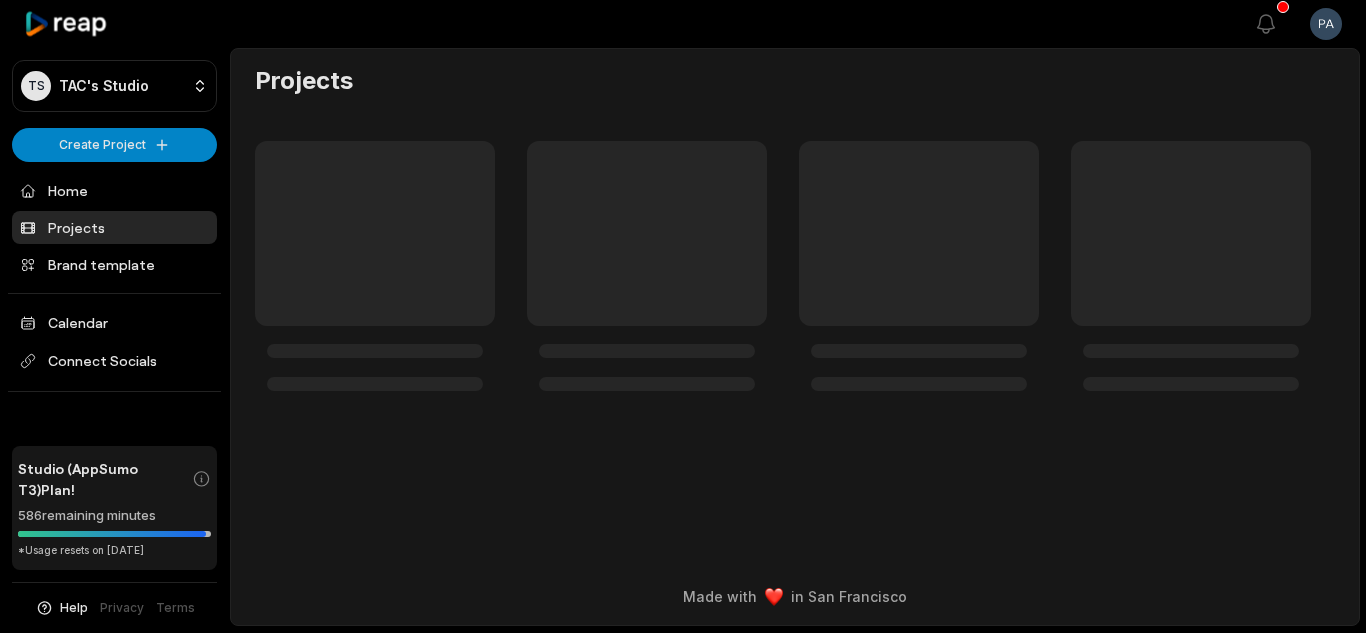 scroll, scrollTop: 0, scrollLeft: 0, axis: both 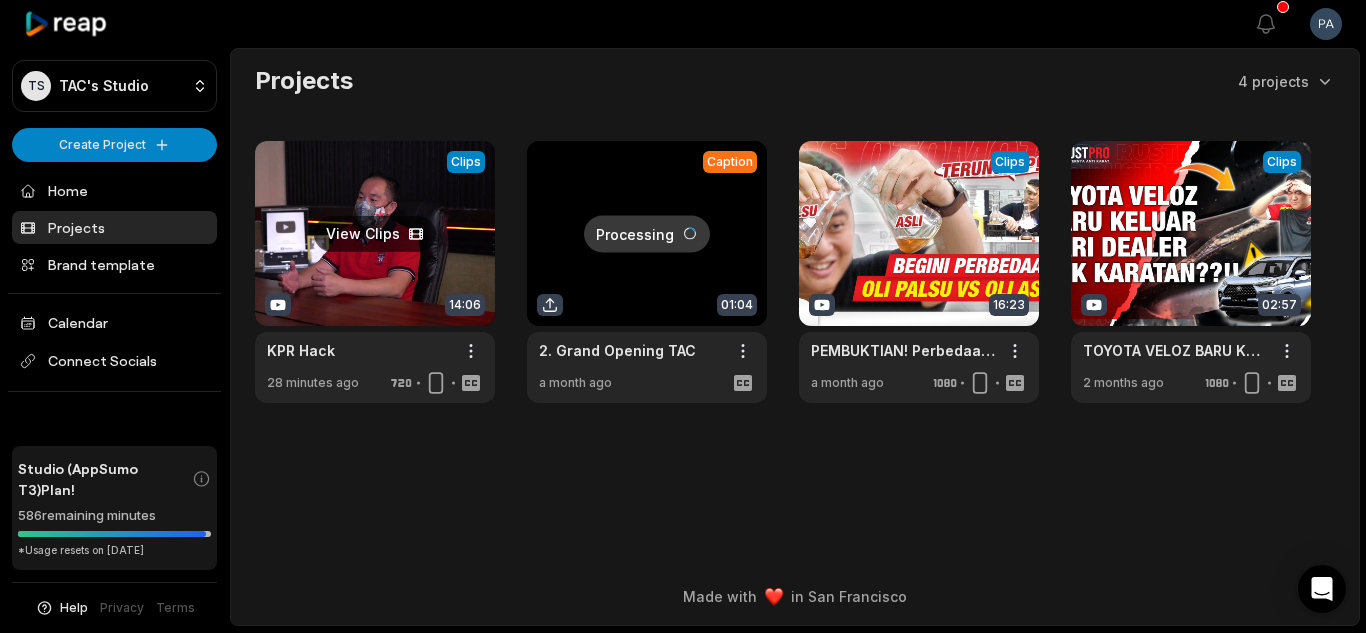 click at bounding box center (375, 272) 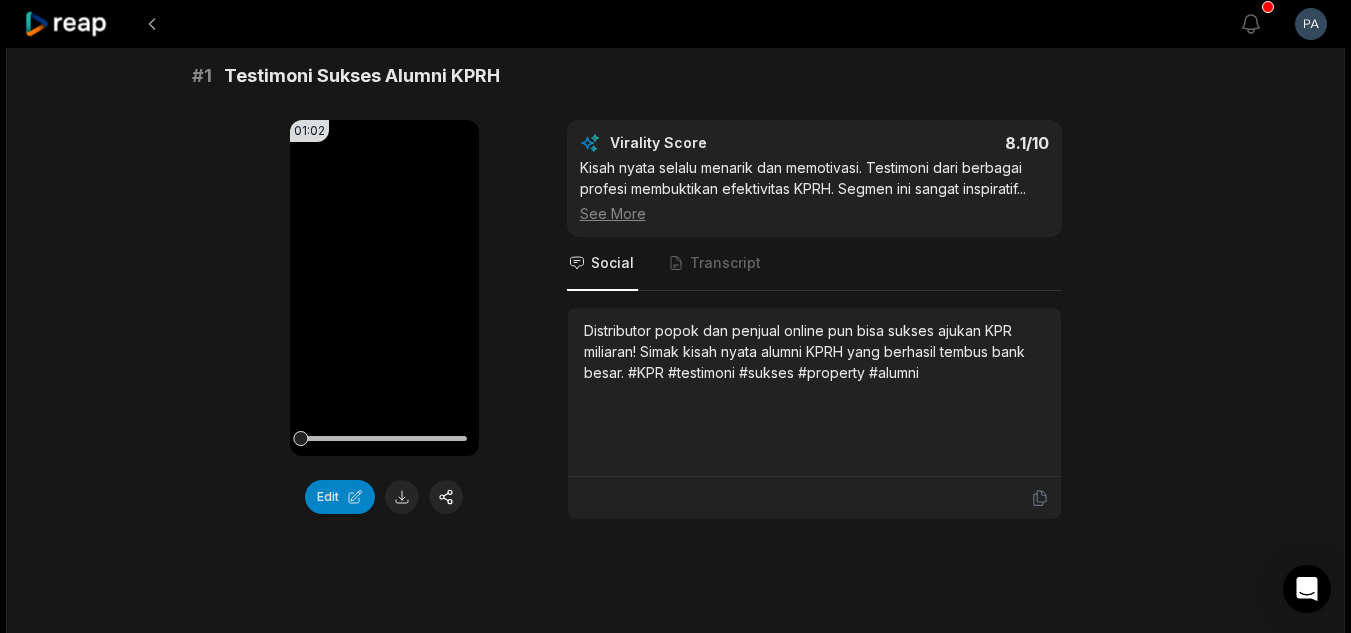 scroll, scrollTop: 200, scrollLeft: 0, axis: vertical 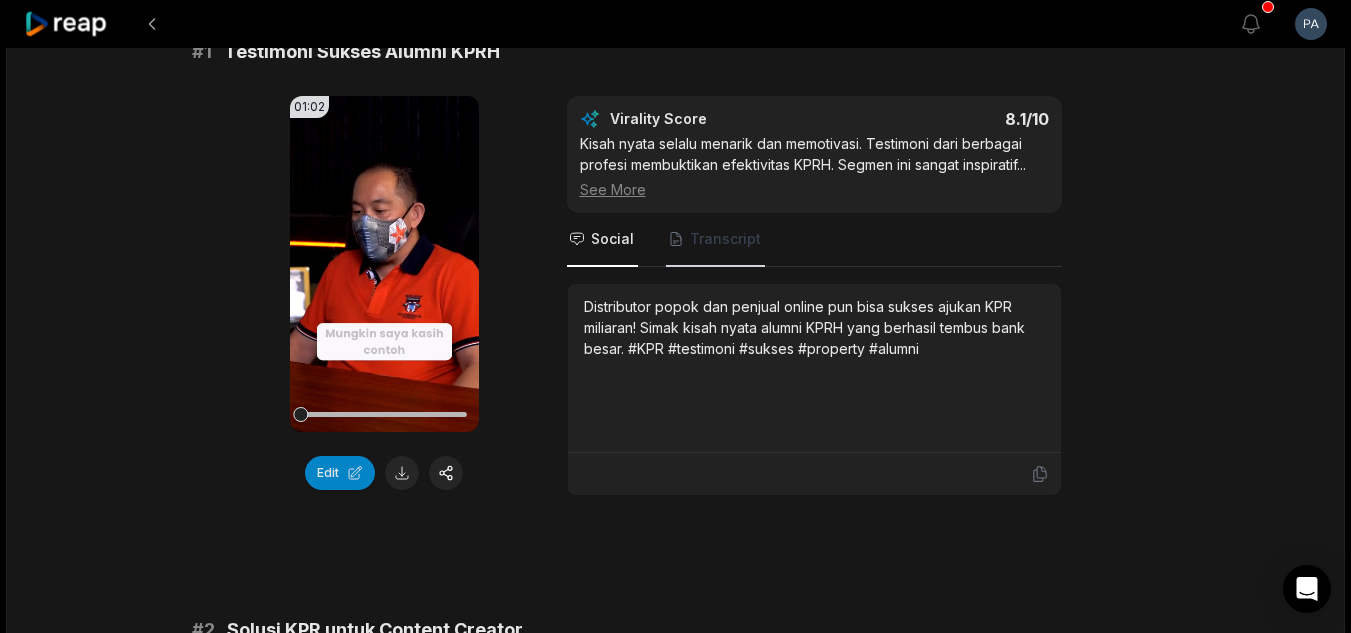 click on "Transcript" at bounding box center (715, 240) 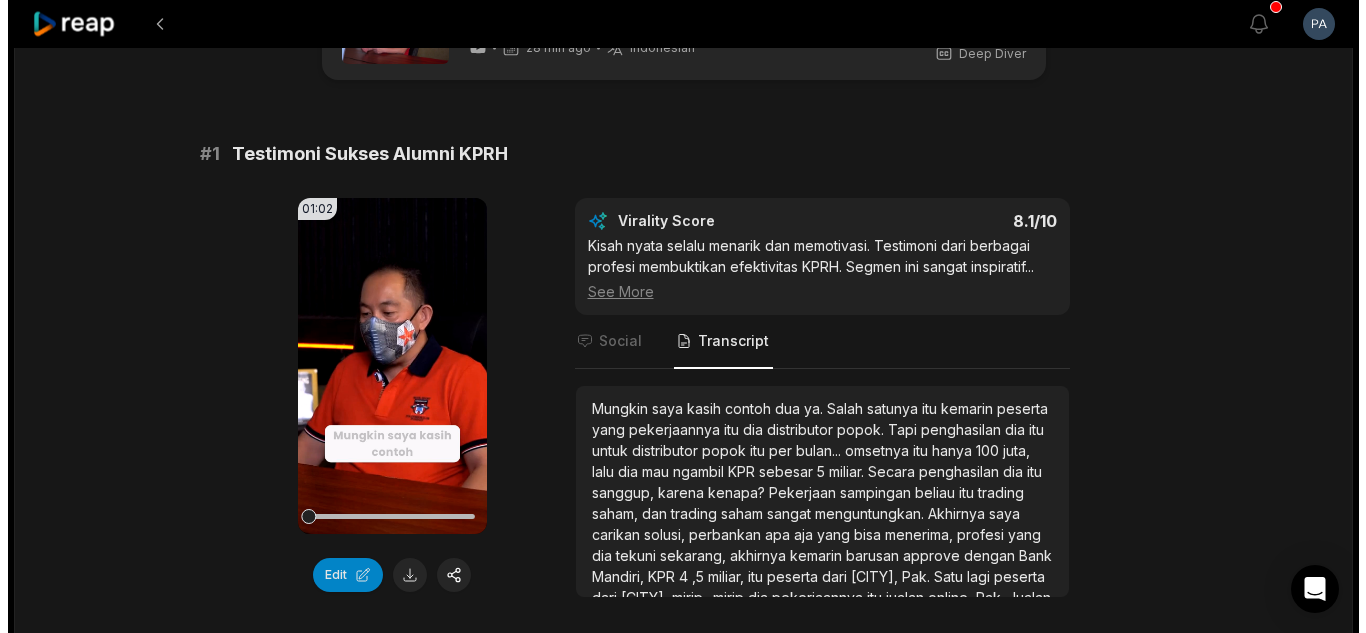 scroll, scrollTop: 0, scrollLeft: 0, axis: both 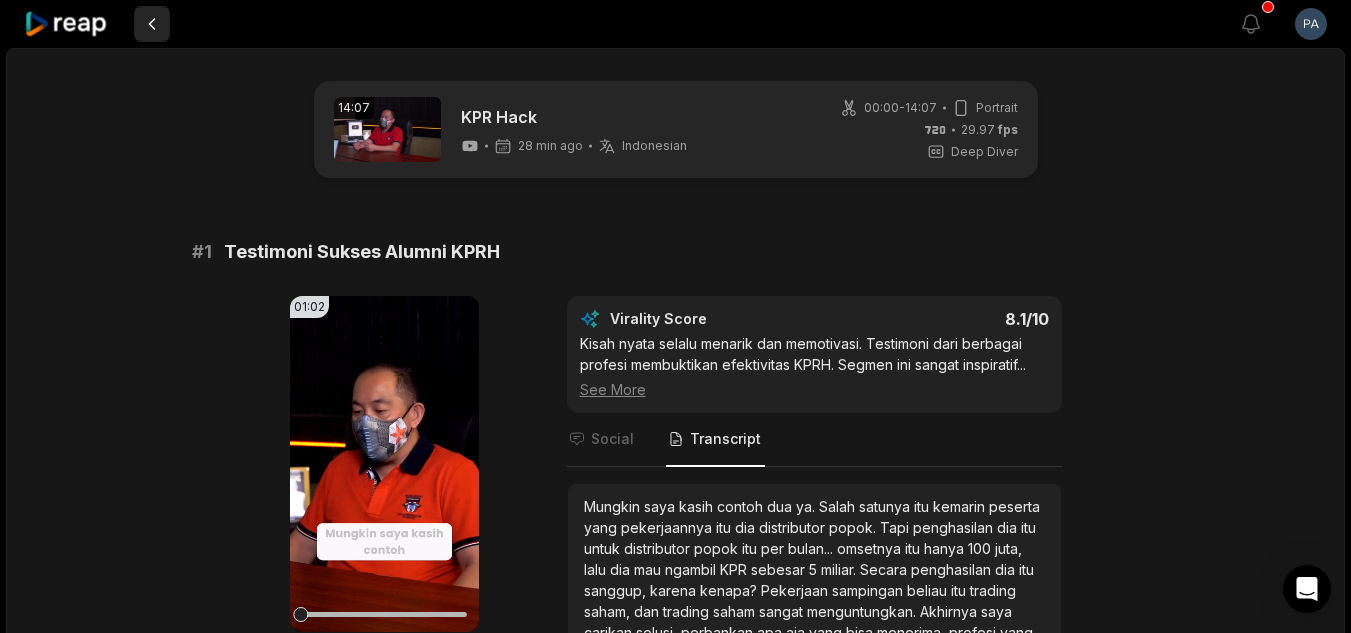 click at bounding box center [152, 24] 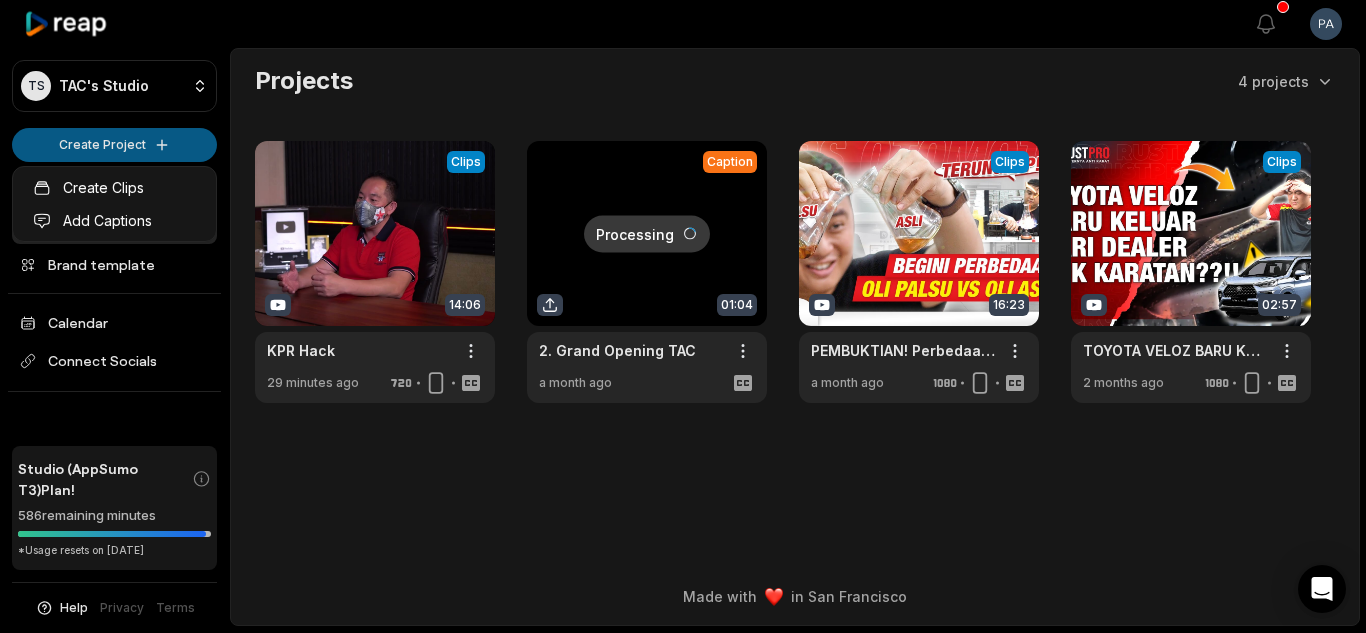 click on "TS TAC's Studio Create Project Home Projects Brand template Calendar Connect Socials Studio (AppSumo T3)  Plan! 586  remaining minutes *Usage resets on July 30, 2025 Help Privacy Terms Open sidebar View notifications Open user menu Projects   4 projects   View Clips Clips 14:06 KPR Hack Open options 29 minutes ago Processing Caption 01:04 2. Grand Opening TAC Open options a month ago View Clips Clips 16:23 PEMBUKTIAN! Perbedaan Kualitas Oli Palsu vs Oli Asli - Dokter Mobil Indonesia Open options a month ago View Clips Clips 02:57 TOYOTA VELOZ BARU KELUAR DARI DEALER KOK KARATAN??!! Open options 2 months ago Made with   in San Francisco
Create Clips Add Captions" at bounding box center (683, 316) 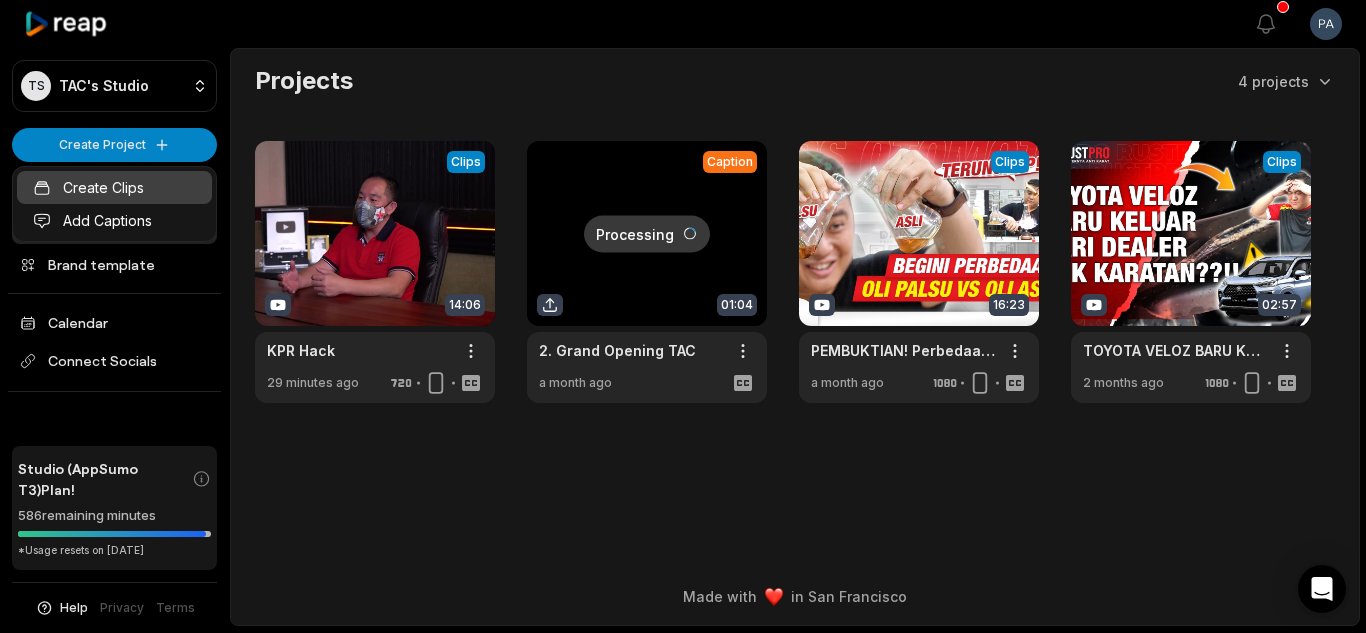 click on "Create Clips" at bounding box center [114, 187] 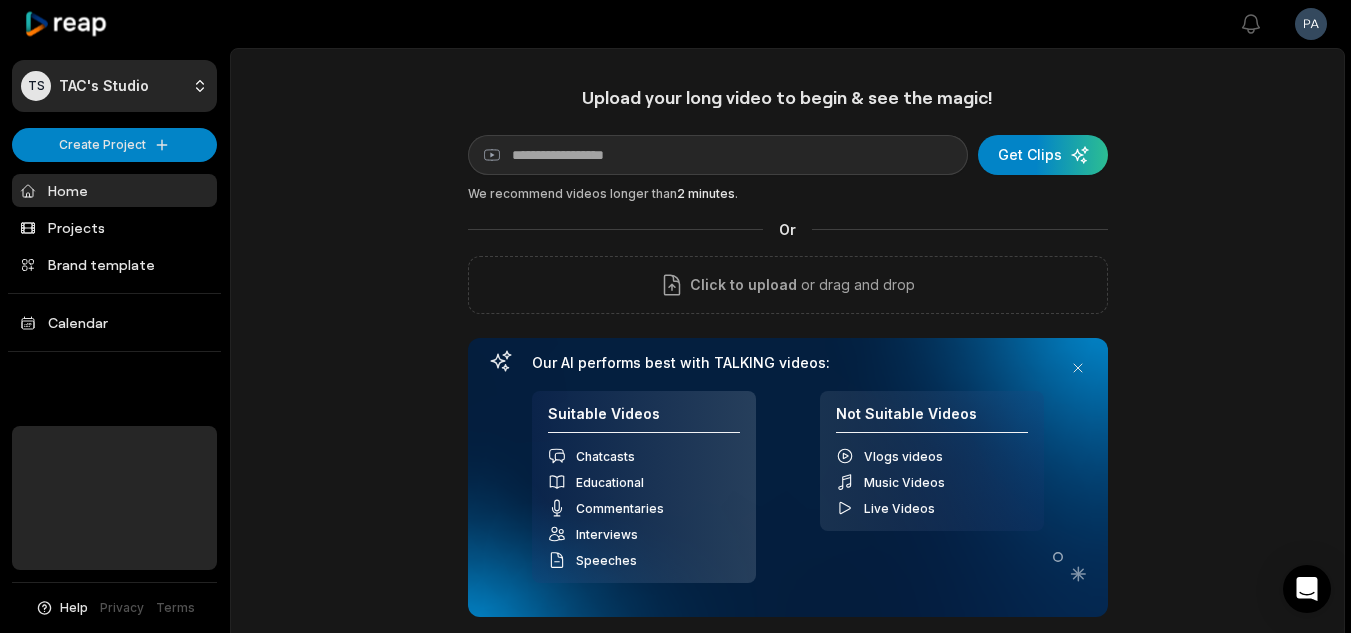 scroll, scrollTop: 0, scrollLeft: 0, axis: both 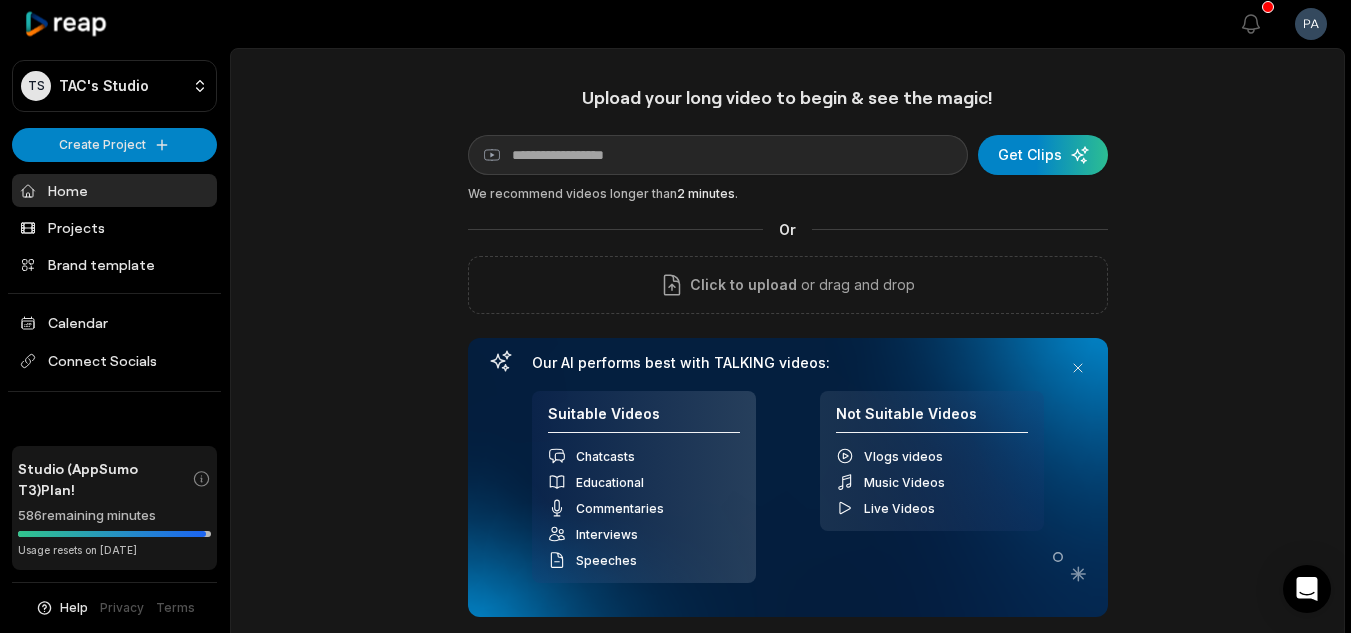 click on "Upload your long video to begin & see the magic! YouTube link Get Clips We recommend videos longer than  2 minutes . Or Click to upload or drag and drop Our AI performs best with TALKING videos: Suitable Videos Chatcasts Educational  Commentaries  Interviews  Speeches Not Suitable Videos Vlogs videos Music Videos Live Videos" at bounding box center [788, 351] 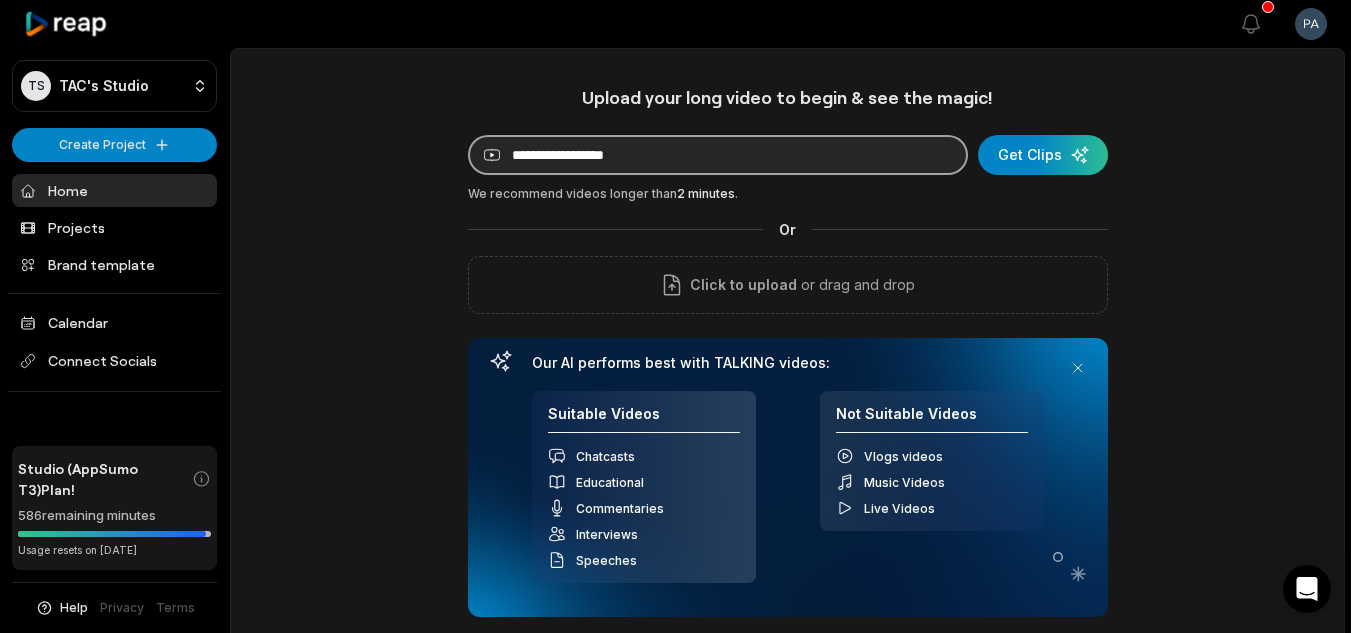 click at bounding box center [718, 155] 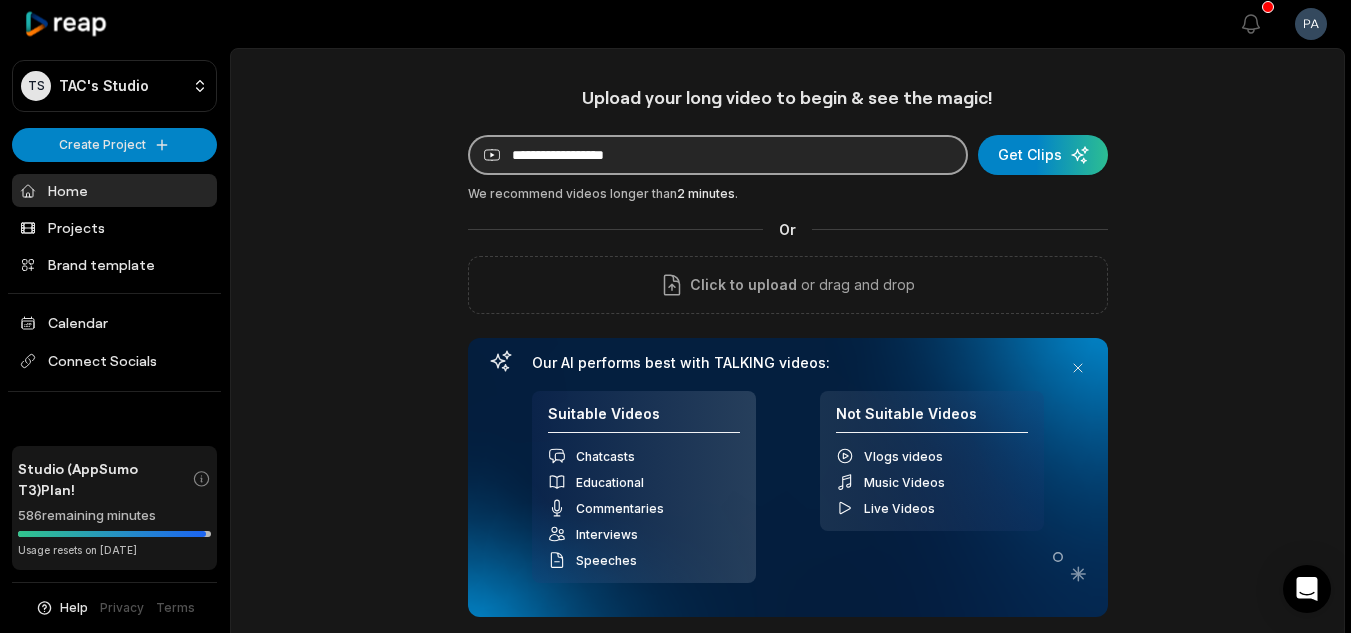 paste on "**********" 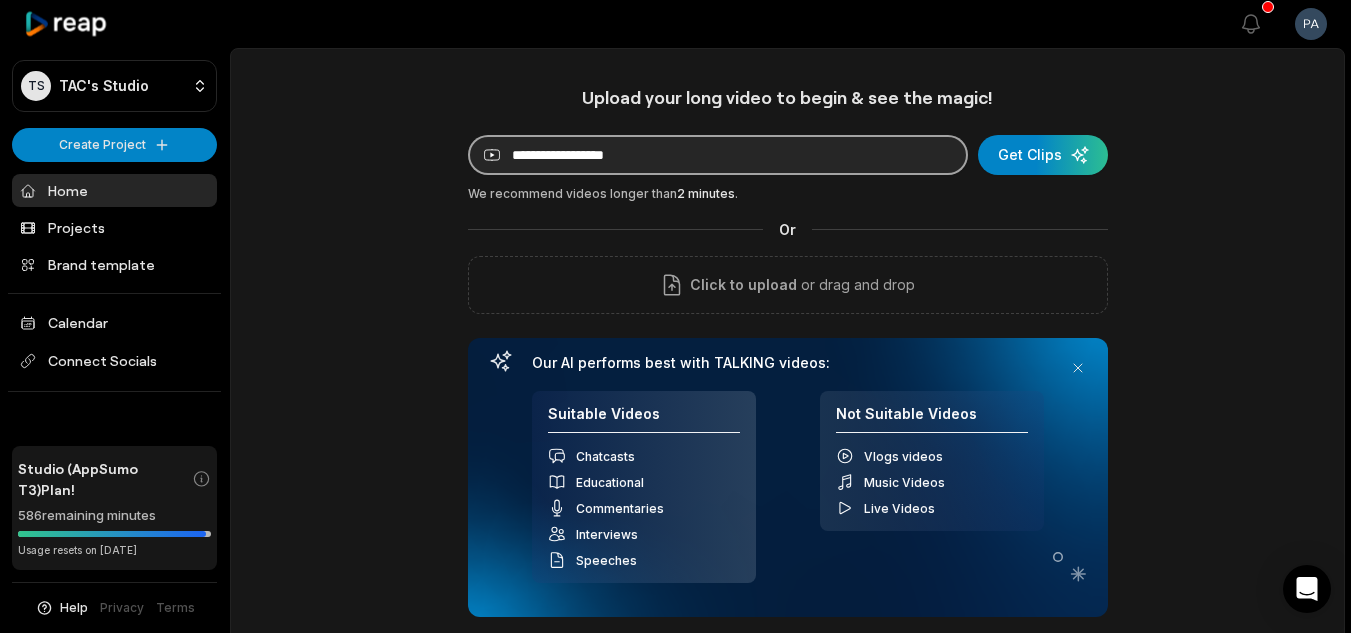 type on "**********" 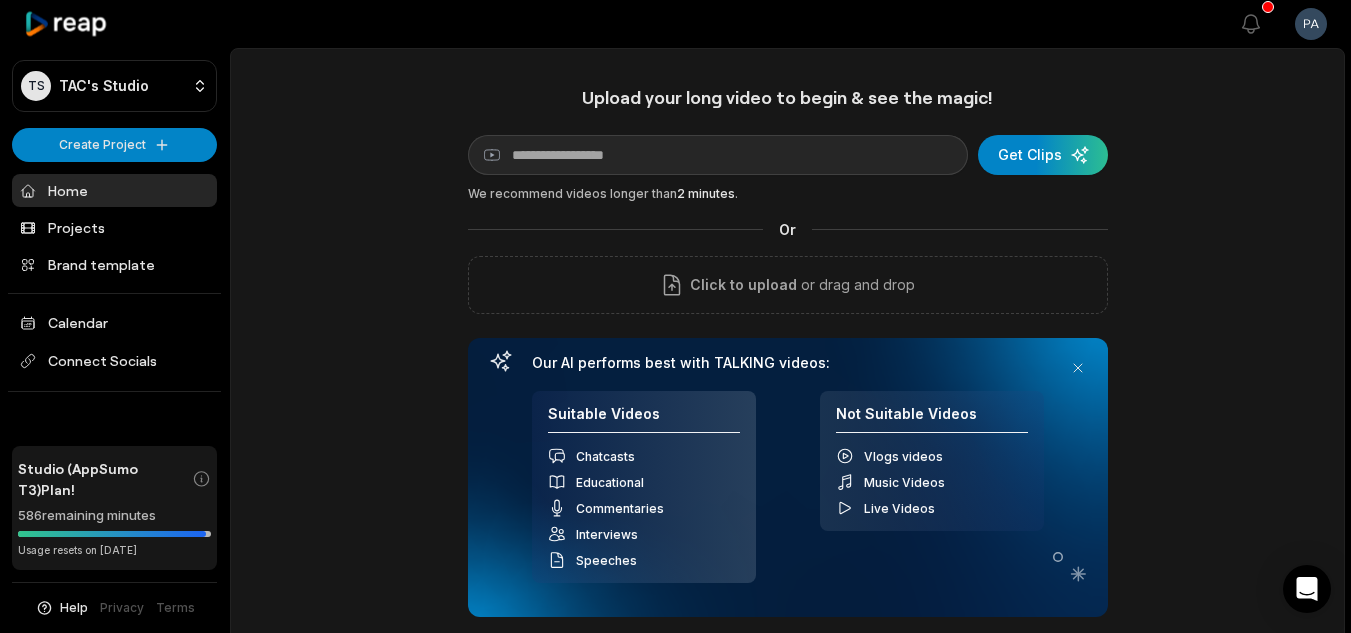 click on "Upload your long video to begin & see the magic! YouTube link Get Clips We recommend videos longer than  2 minutes . Or Click to upload or drag and drop Our AI performs best with TALKING videos: Suitable Videos Chatcasts Educational  Commentaries  Interviews  Speeches Not Suitable Videos Vlogs videos Music Videos Live Videos" at bounding box center [788, 351] 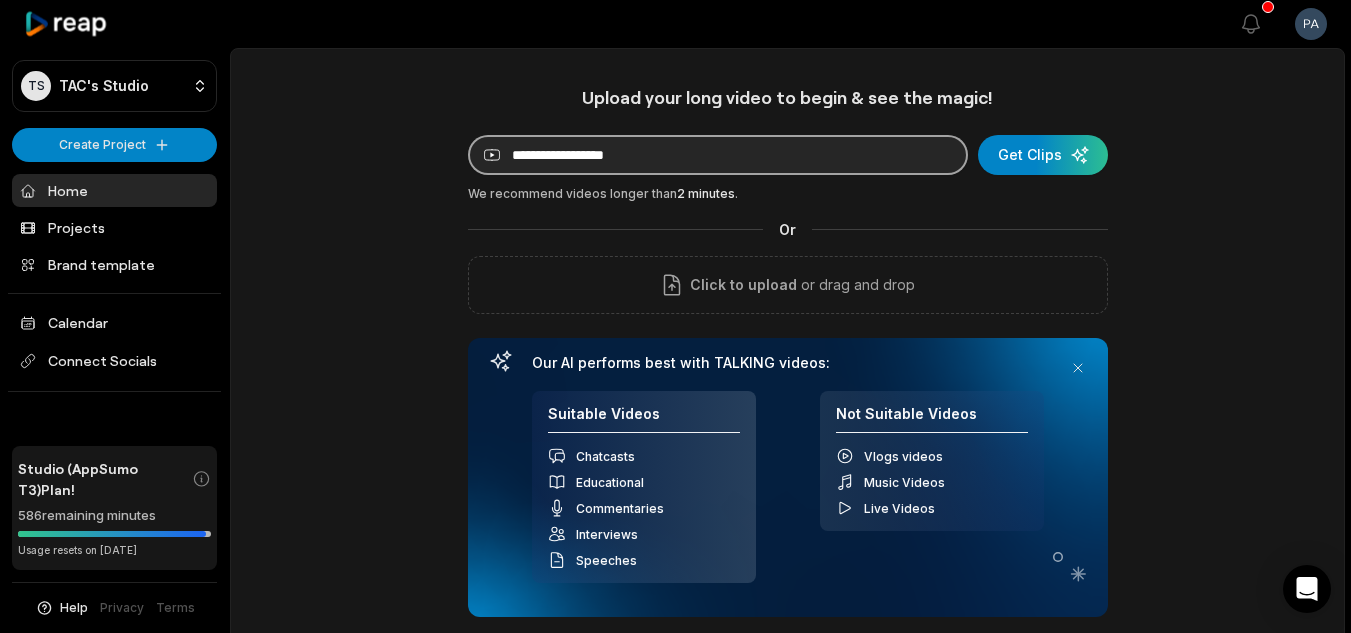 click at bounding box center [718, 155] 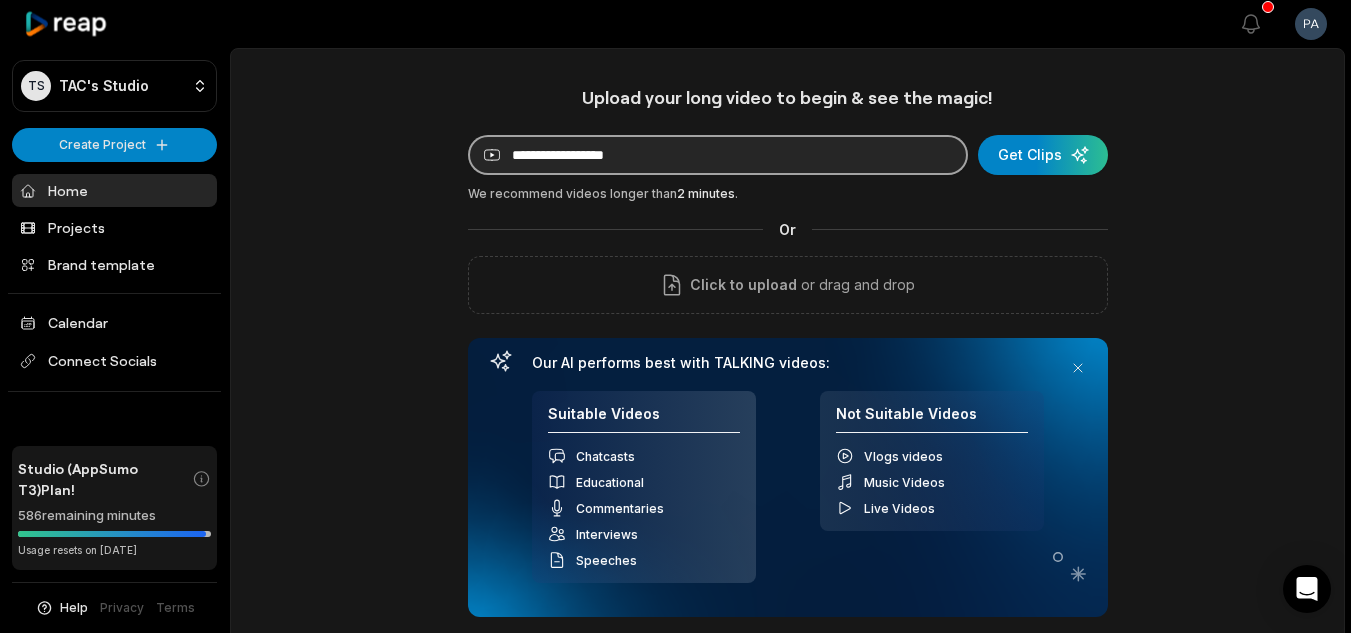 paste on "**********" 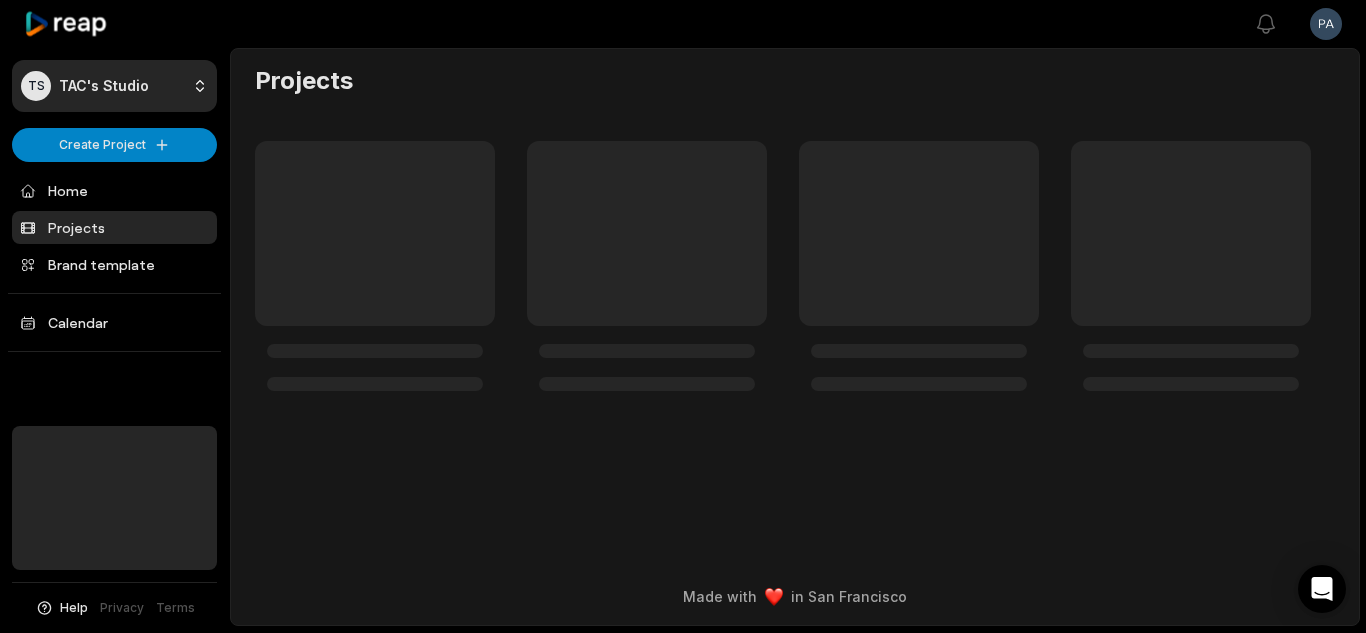 scroll, scrollTop: 0, scrollLeft: 0, axis: both 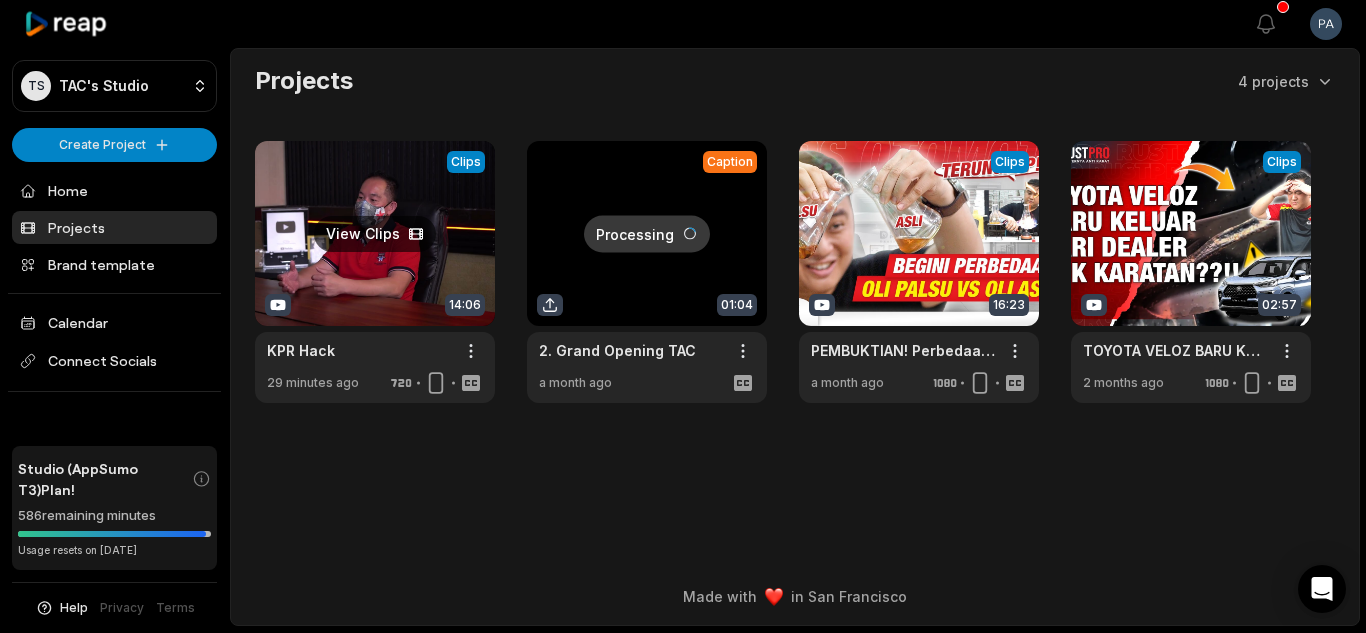 click at bounding box center [375, 272] 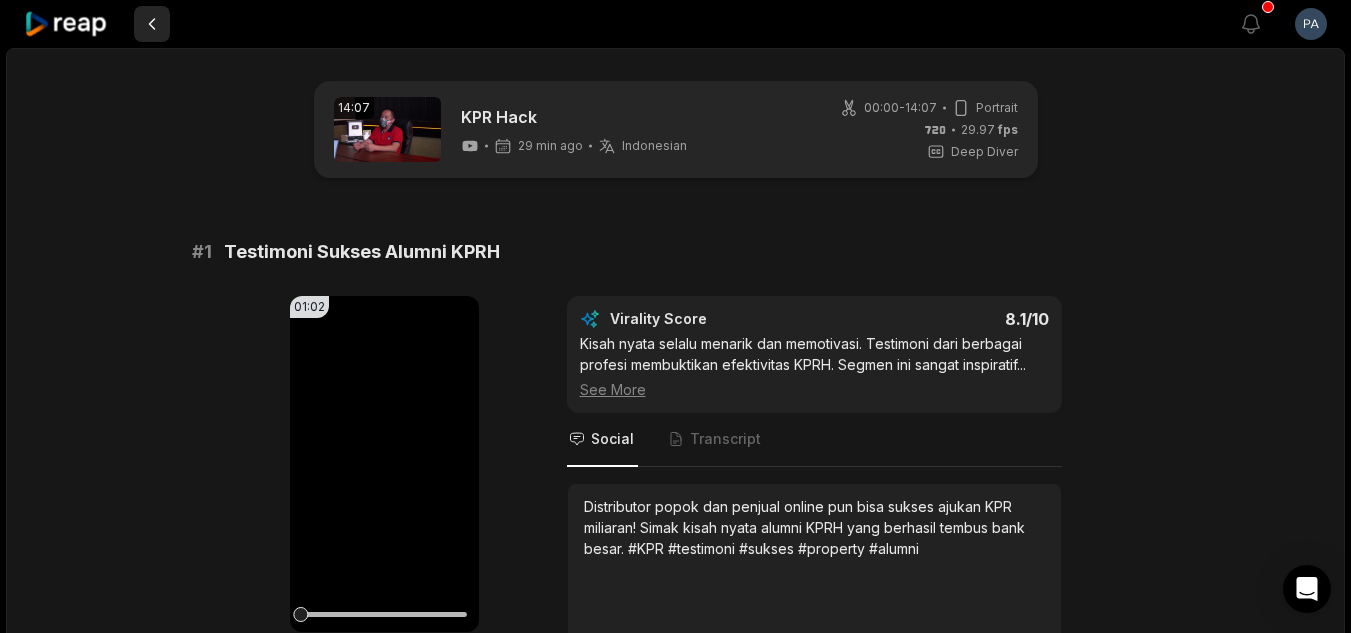 click at bounding box center (152, 24) 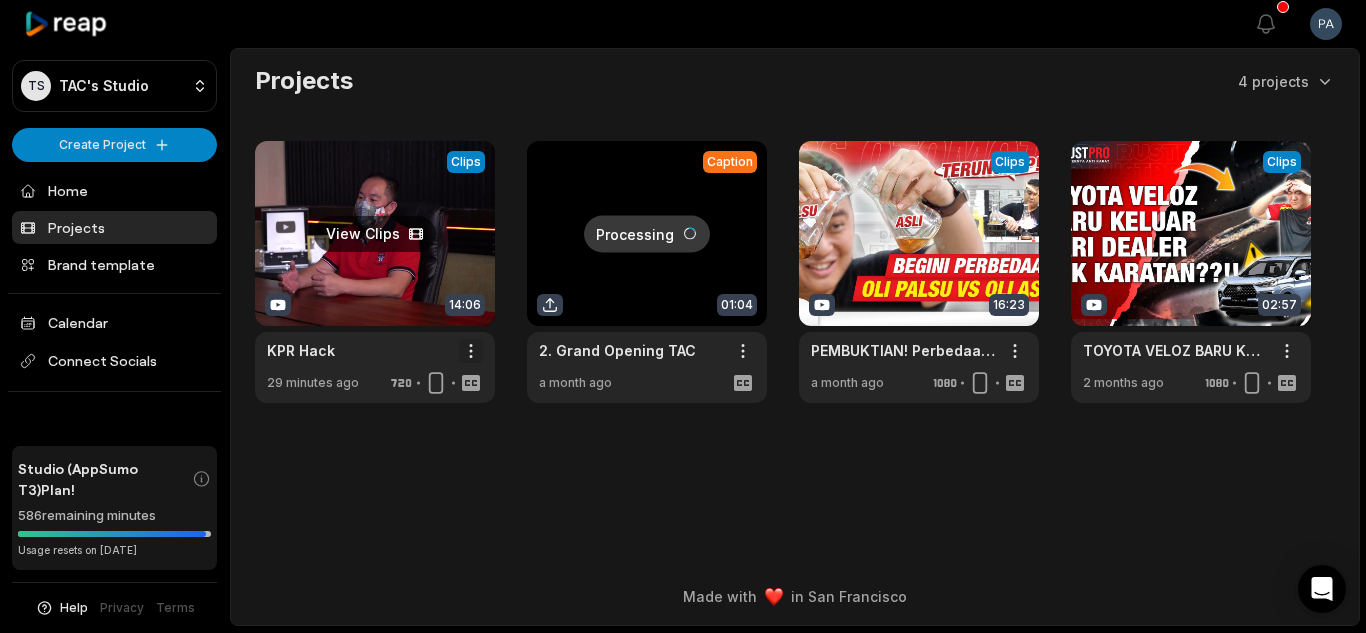 click on "TS TAC's Studio Create Project Home Projects Brand template Calendar Connect Socials Studio (AppSumo T3) Plan! 586 remaining minutes *Usage resets on [DATE] Help Privacy Terms Open sidebar View notifications Open user menu Projects 4 projects View Clips Clips 14:06 KPR Hack Open options 29 minutes ago Processing Caption 01:04 2. Grand Opening TAC Open options a month ago View Clips Clips 16:23 PEMBUKTIAN! Perbedaan Kualitas Oli Palsu vs Oli Asli - Dokter Mobil Indonesia Open options a month ago View Clips Clips 02:57 TOYOTA VELOZ BARU KELUAR DARI DEALER KOK KARATAN??!! Open options 2 months ago Made with in San Francisco" at bounding box center (683, 316) 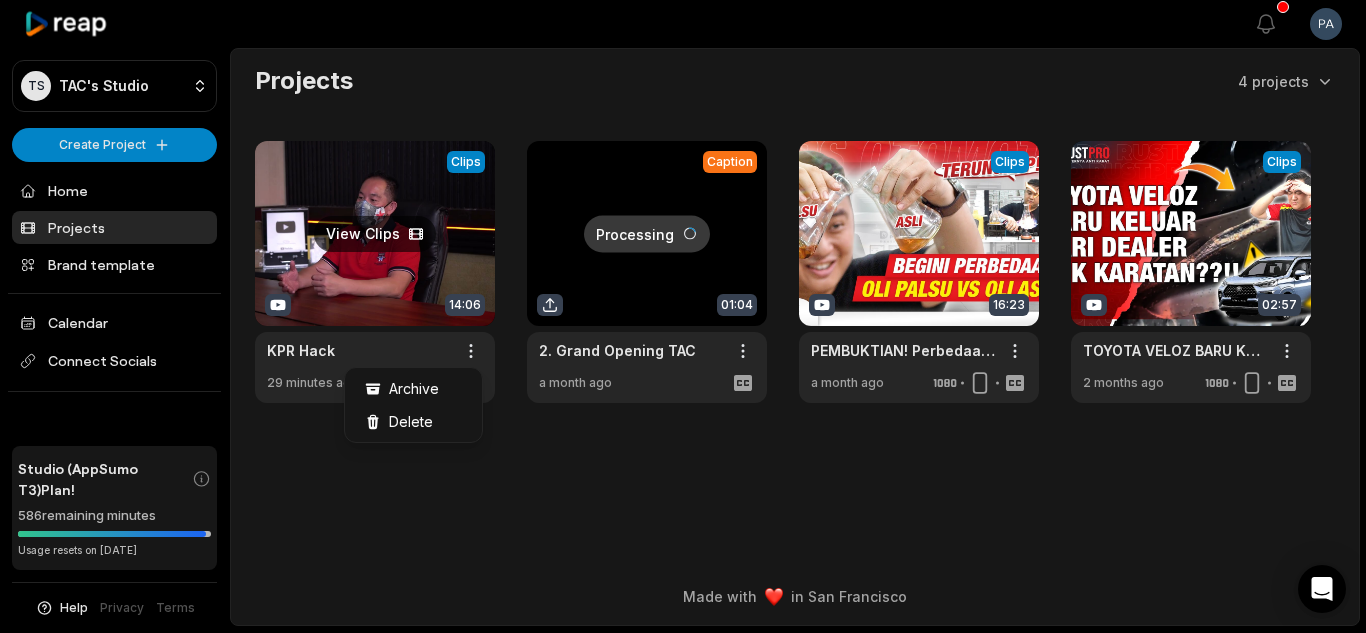 click on "TS TAC's Studio Create Project Home Projects Brand template Calendar Connect Socials Studio (AppSumo T3) Plan! 586 remaining minutes *Usage resets on [DATE] Help Privacy Terms Open sidebar View notifications Open user menu Projects 4 projects View Clips Clips 14:06 KPR Hack Open options 29 minutes ago Processing Caption 01:04 2. Grand Opening TAC Open options a month ago View Clips Clips 16:23 PEMBUKTIAN! Perbedaan Kualitas Oli Palsu vs Oli Asli - Dokter Mobil Indonesia Open options a month ago View Clips Clips 02:57 TOYOTA VELOZ BARU KELUAR DARI DEALER KOK KARATAN??!! Open options 2 months ago Made with in San Francisco
Archive Delete" at bounding box center [683, 316] 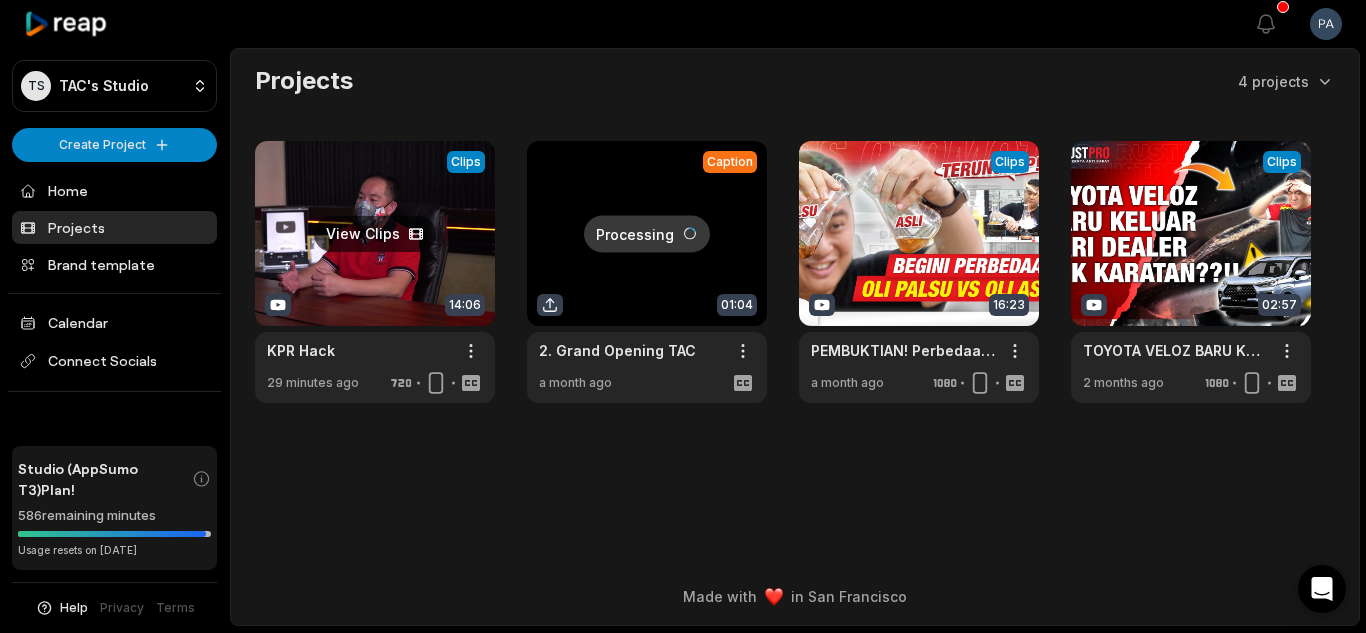 click at bounding box center (375, 272) 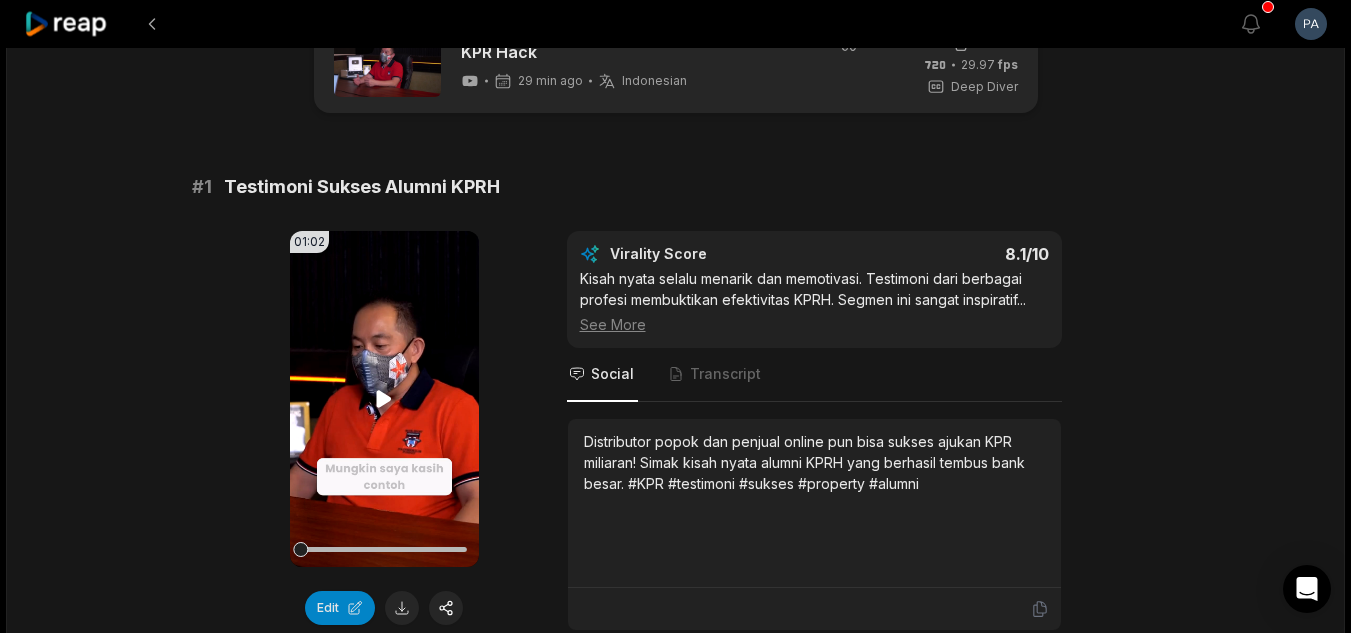 scroll, scrollTop: 100, scrollLeft: 0, axis: vertical 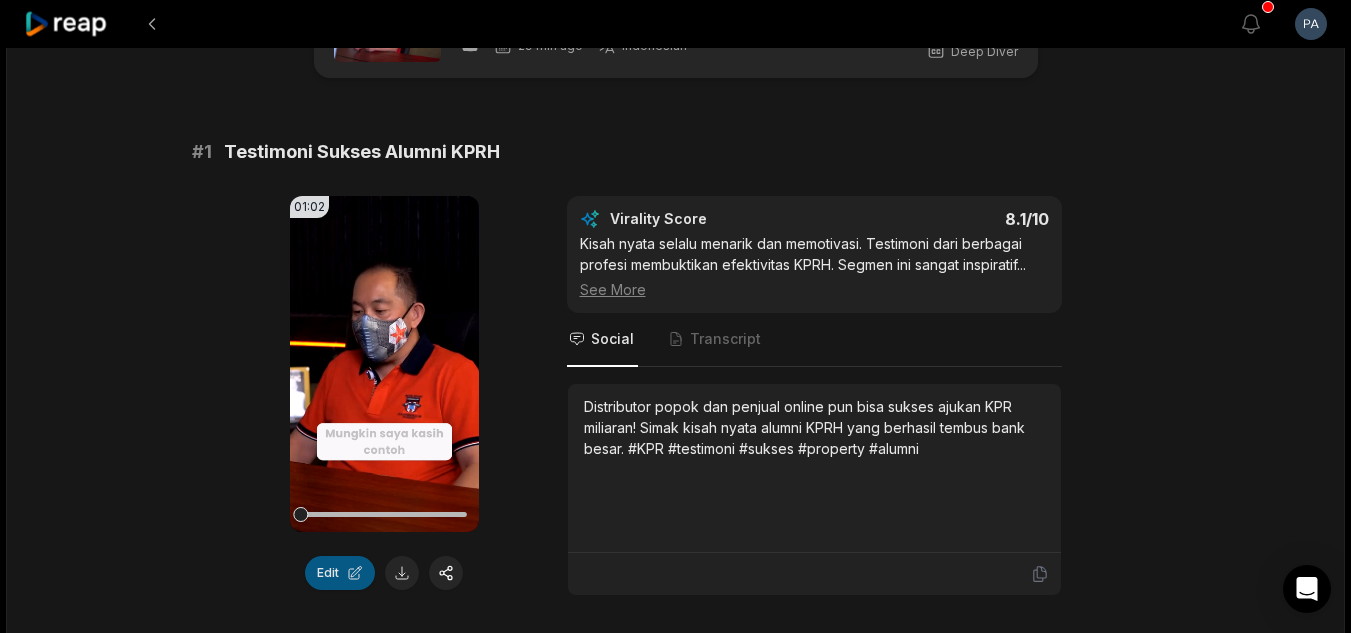 click on "Edit" at bounding box center (340, 573) 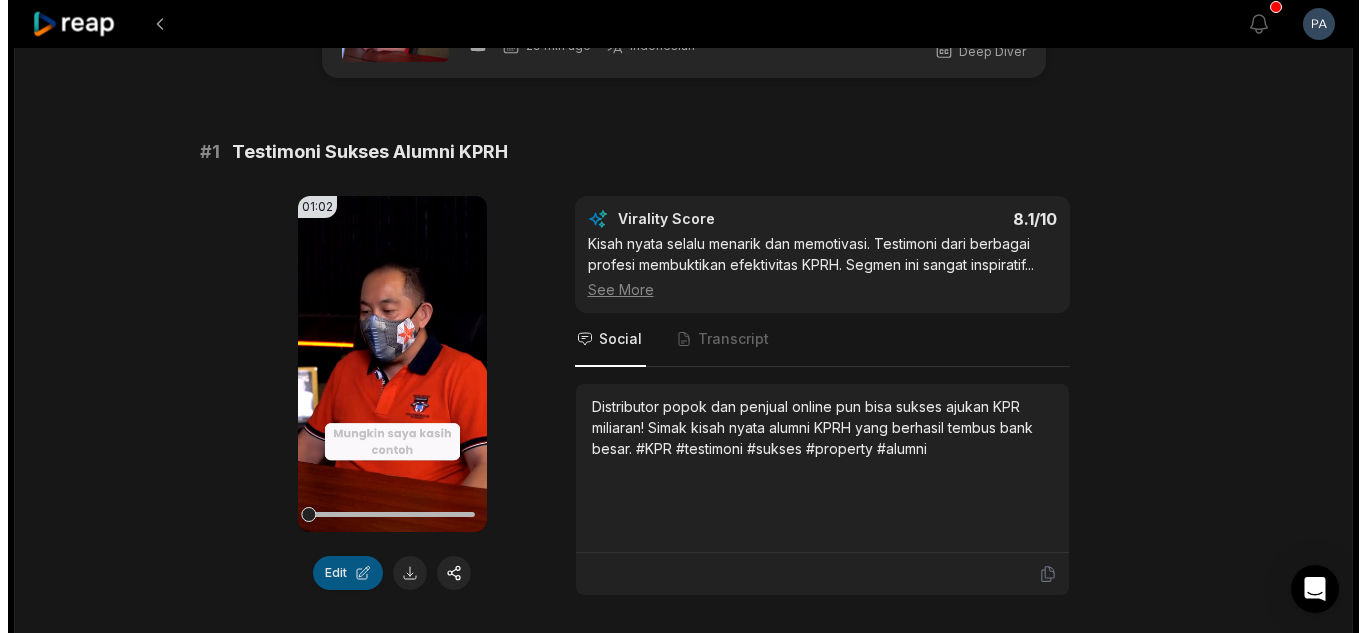 scroll, scrollTop: 0, scrollLeft: 0, axis: both 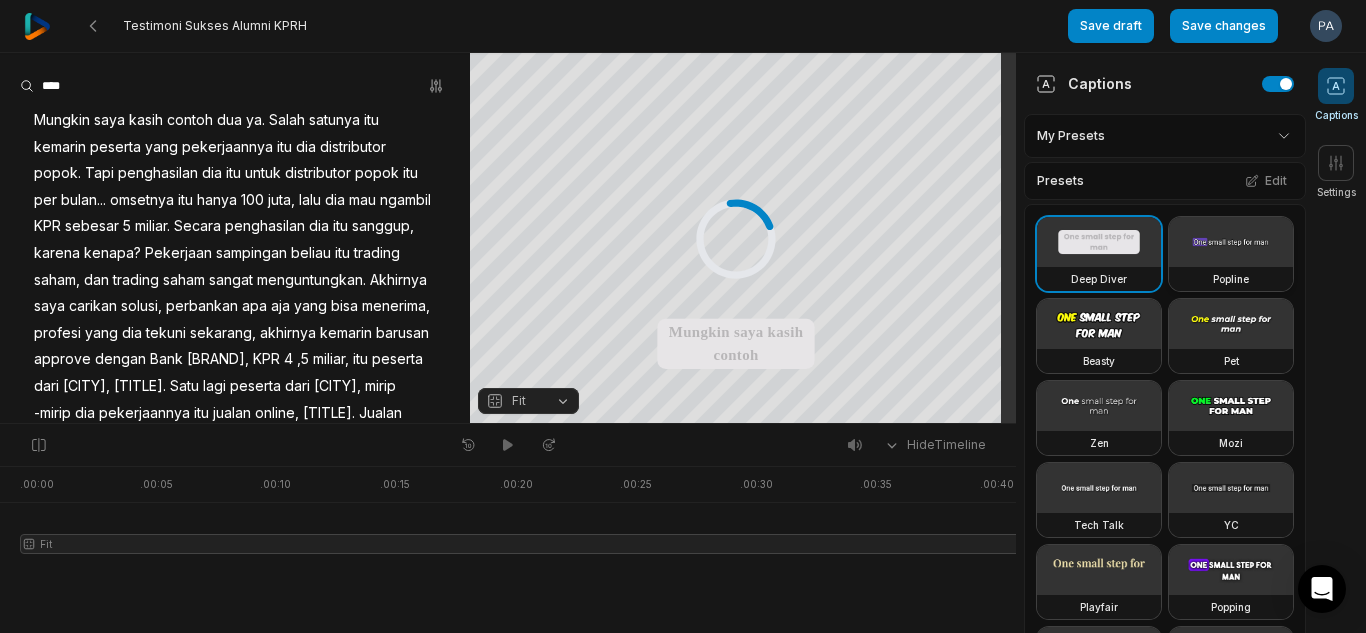 click at bounding box center [1231, 242] 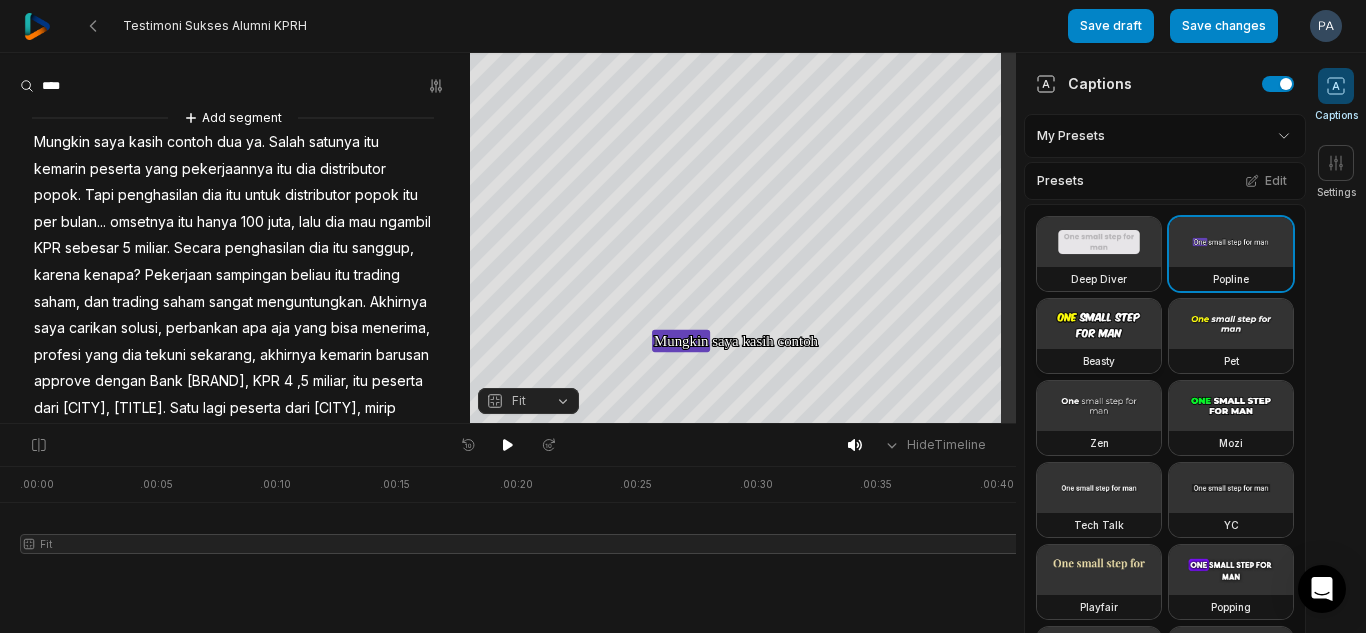 click at bounding box center [1099, 324] 